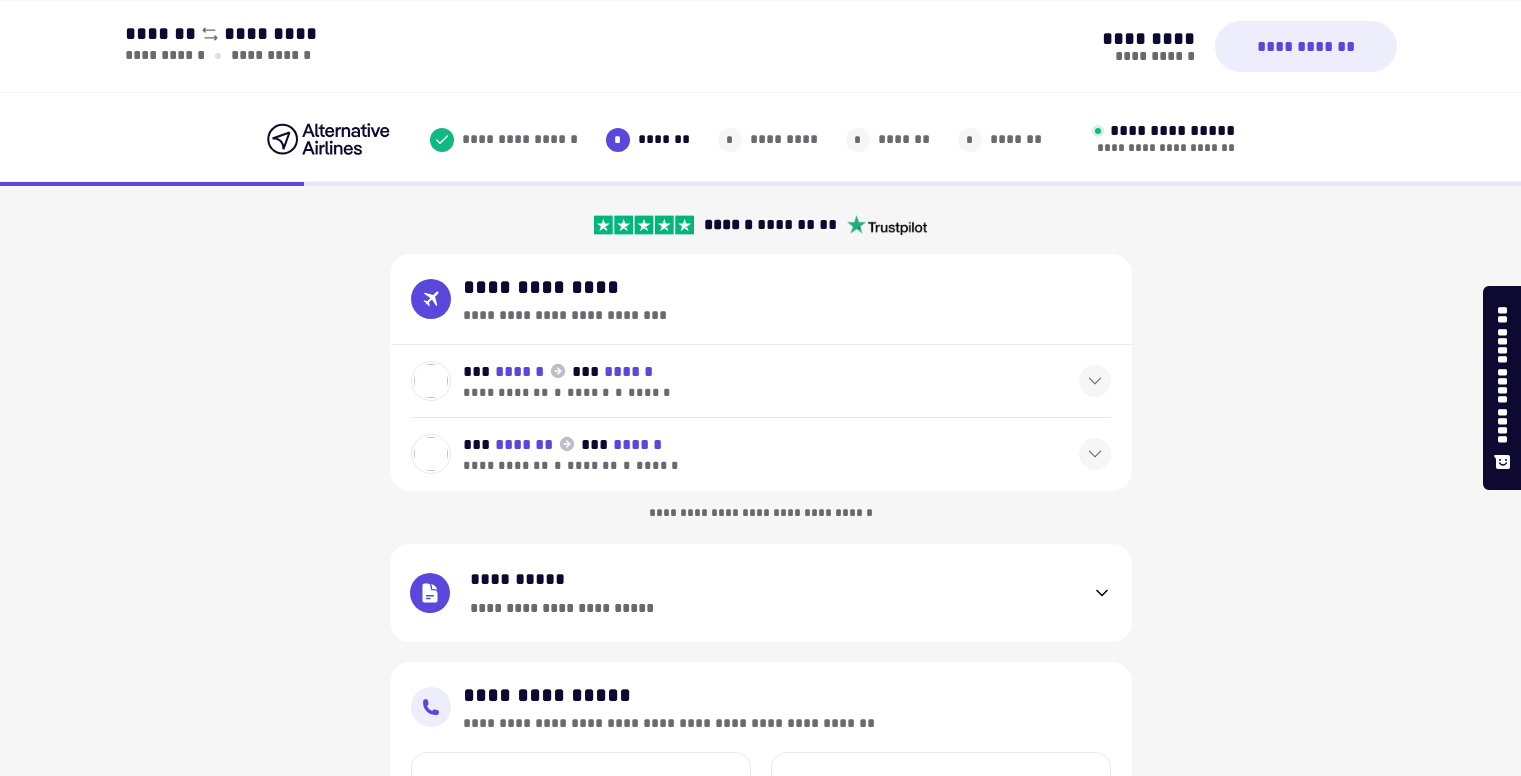 select on "**" 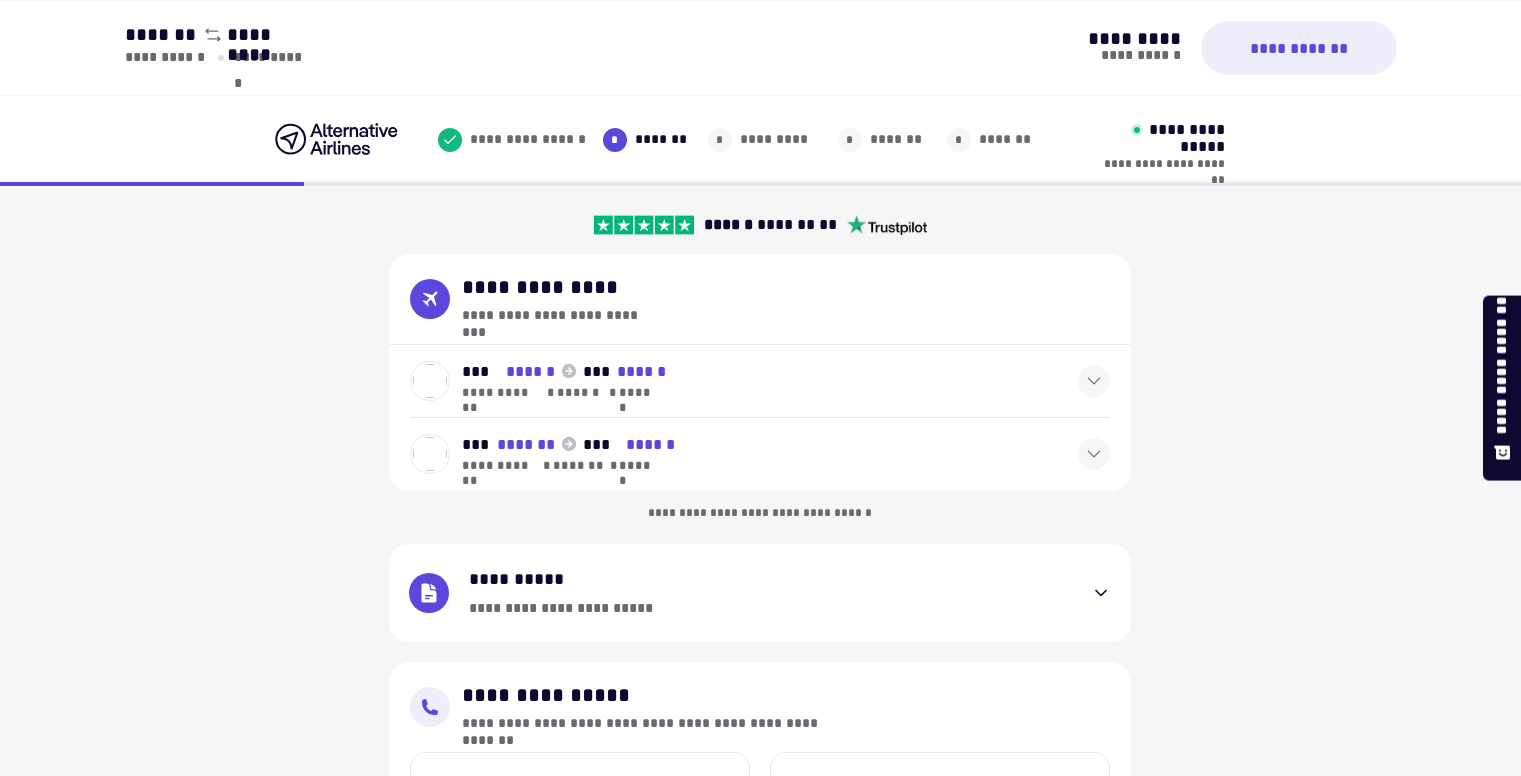 scroll, scrollTop: 594, scrollLeft: 0, axis: vertical 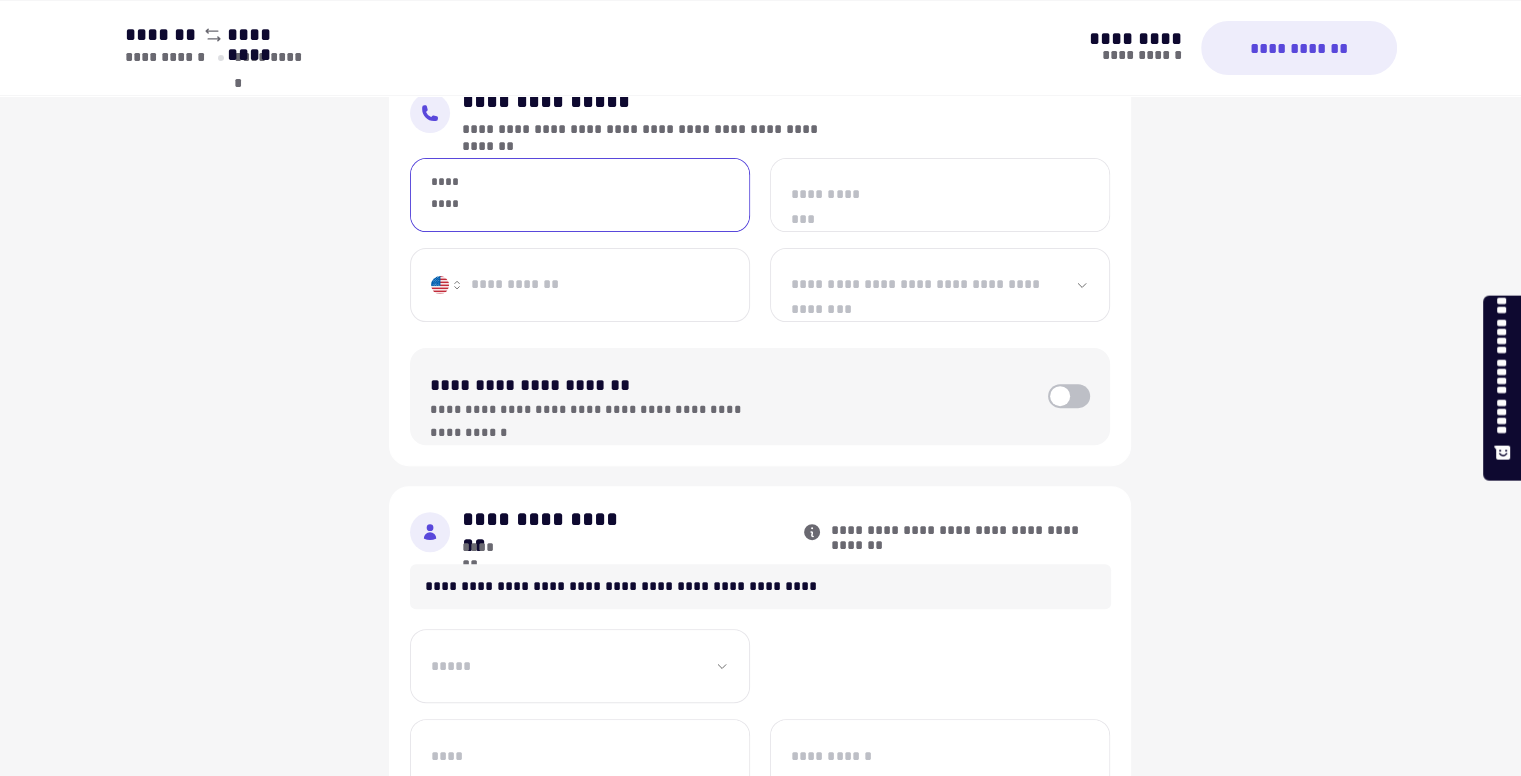 click on "*********" at bounding box center (580, 195) 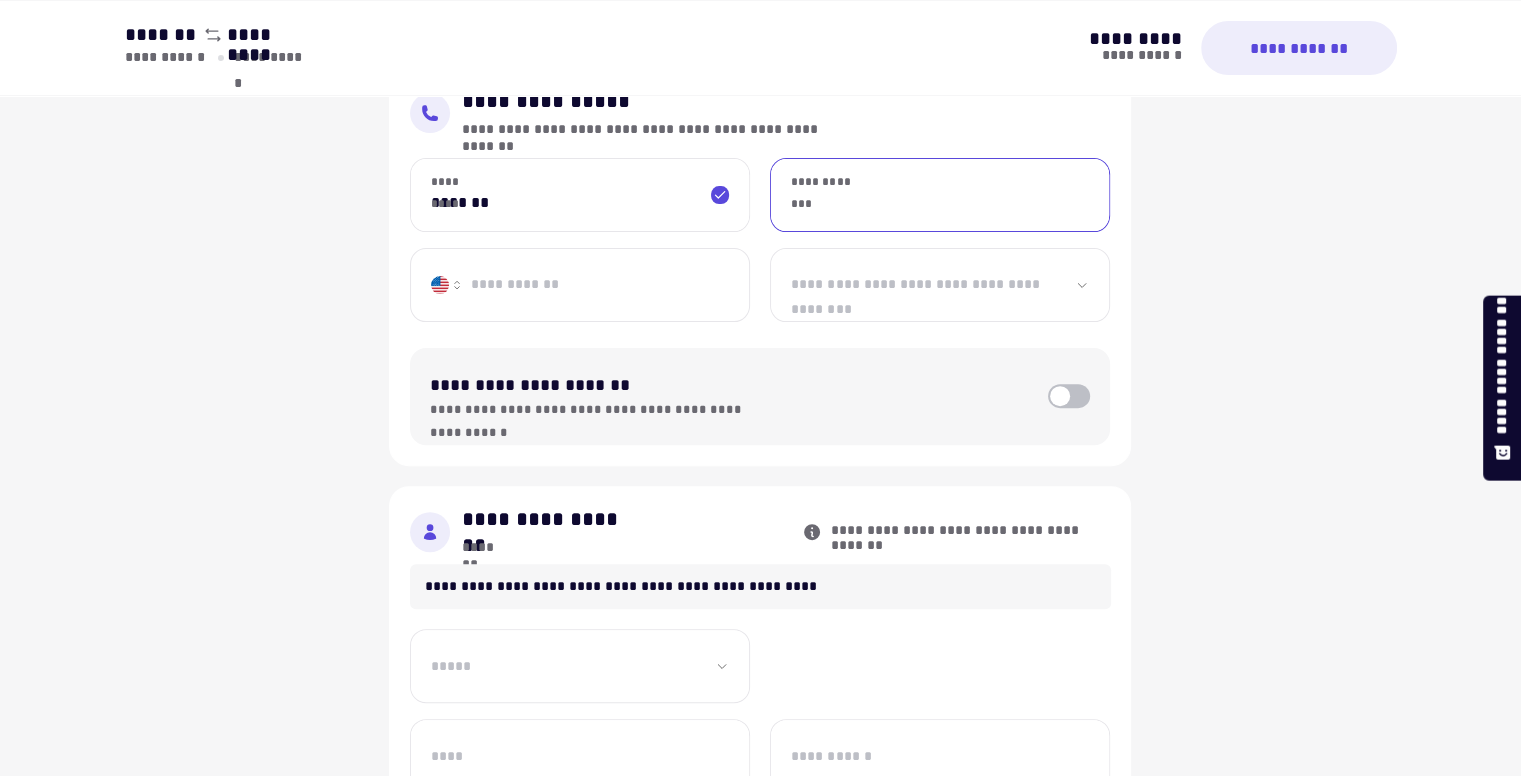 click on "*******" at bounding box center [580, 195] 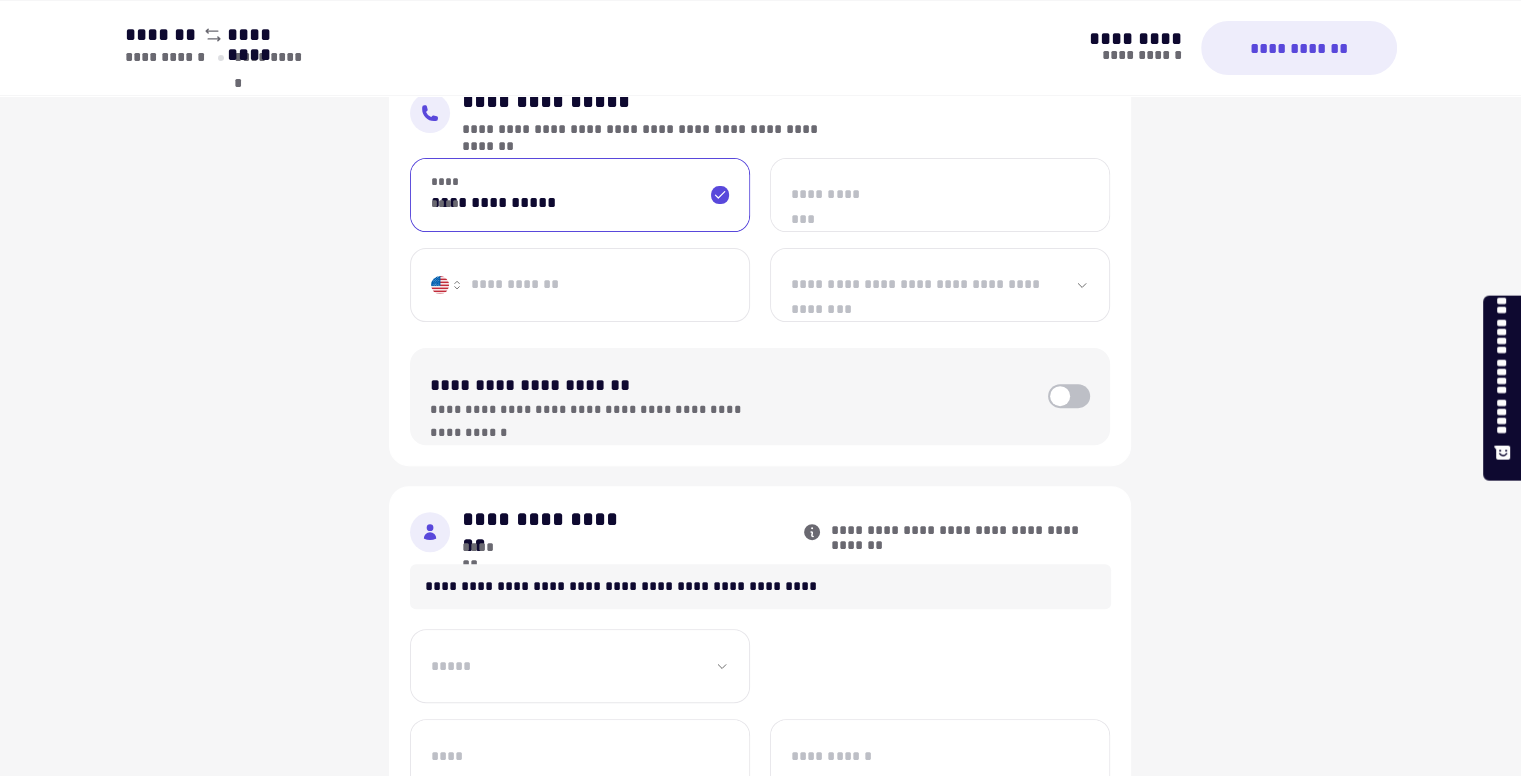 type on "**********" 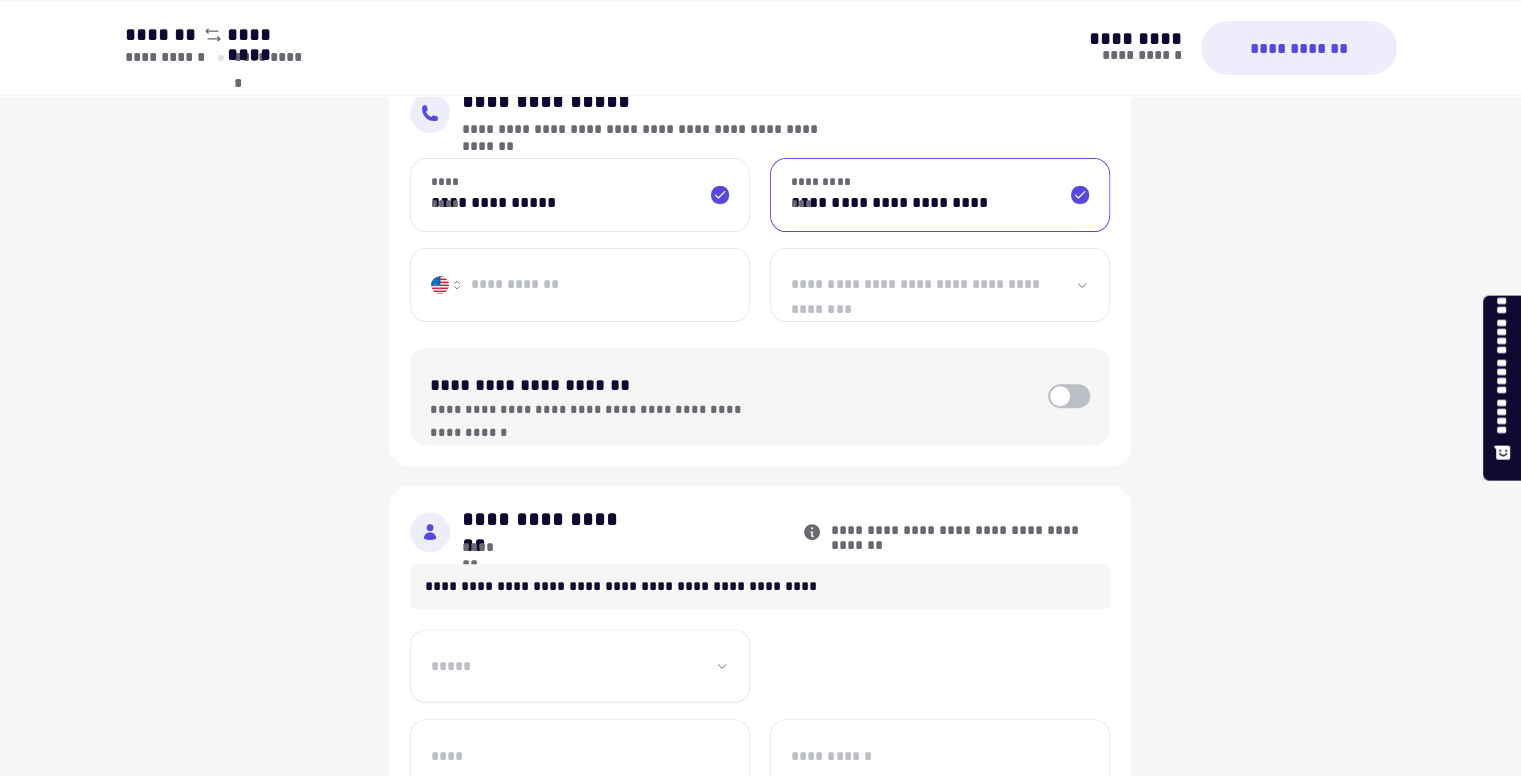 type on "**********" 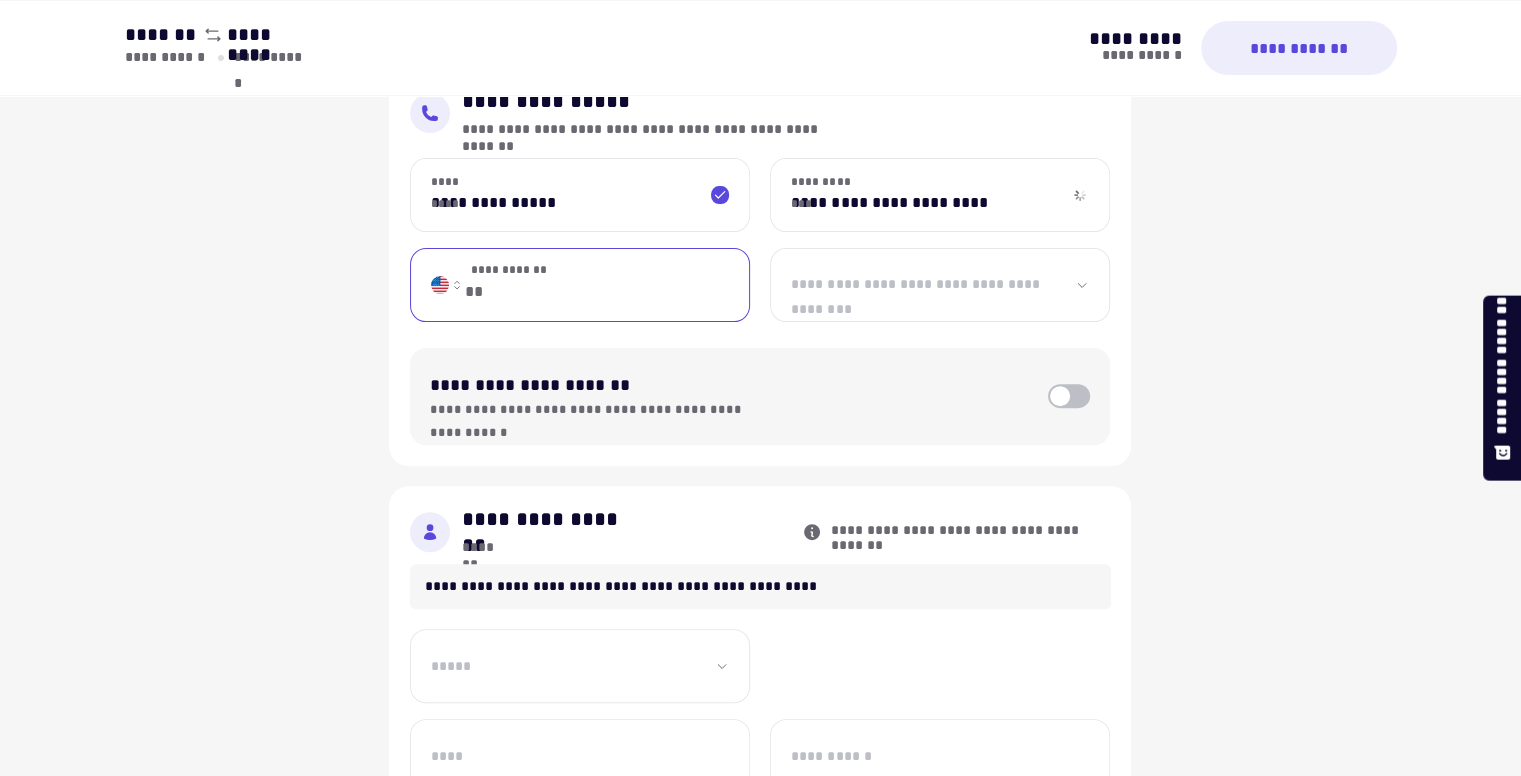 click on "**********" at bounding box center [605, 285] 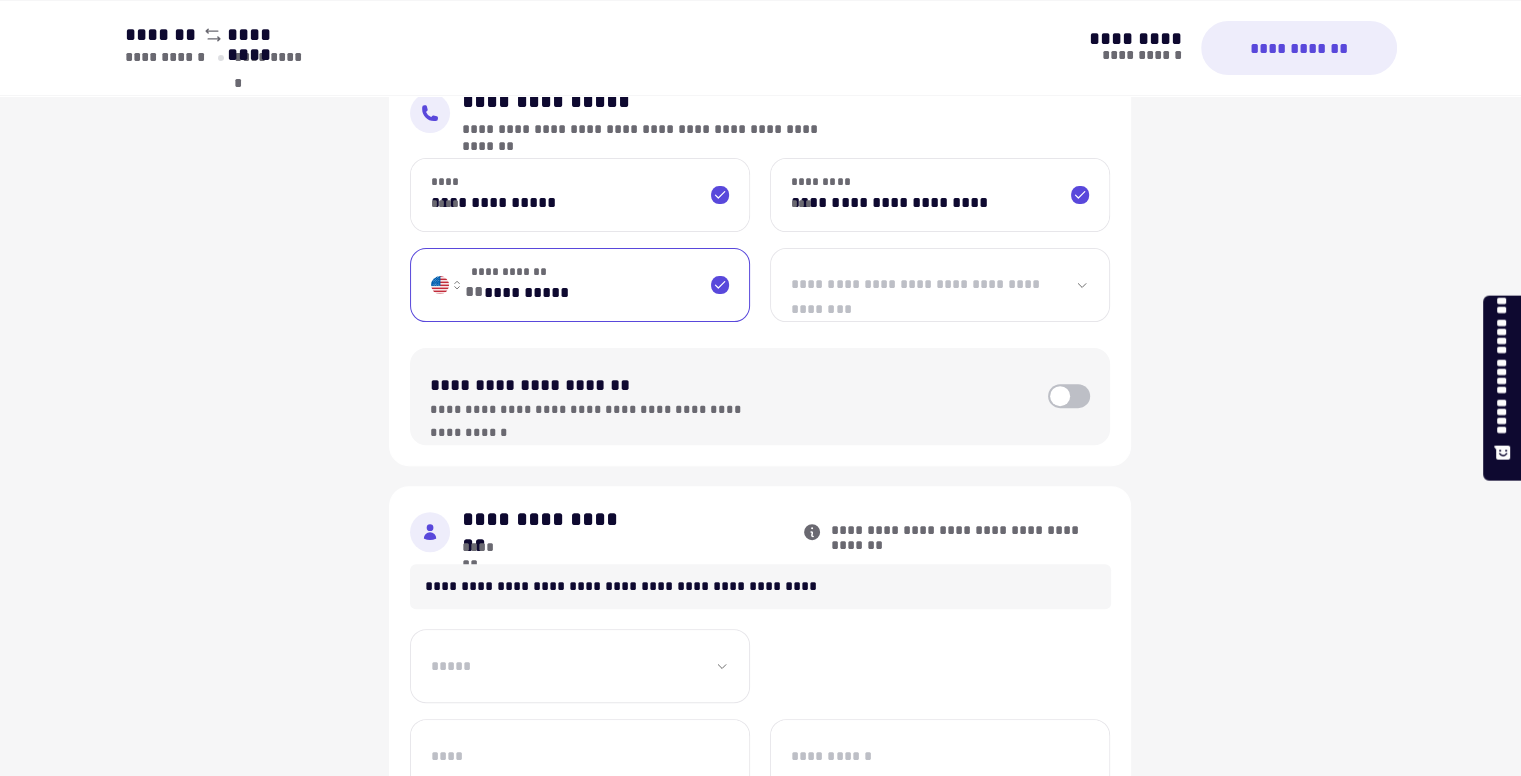 type on "**********" 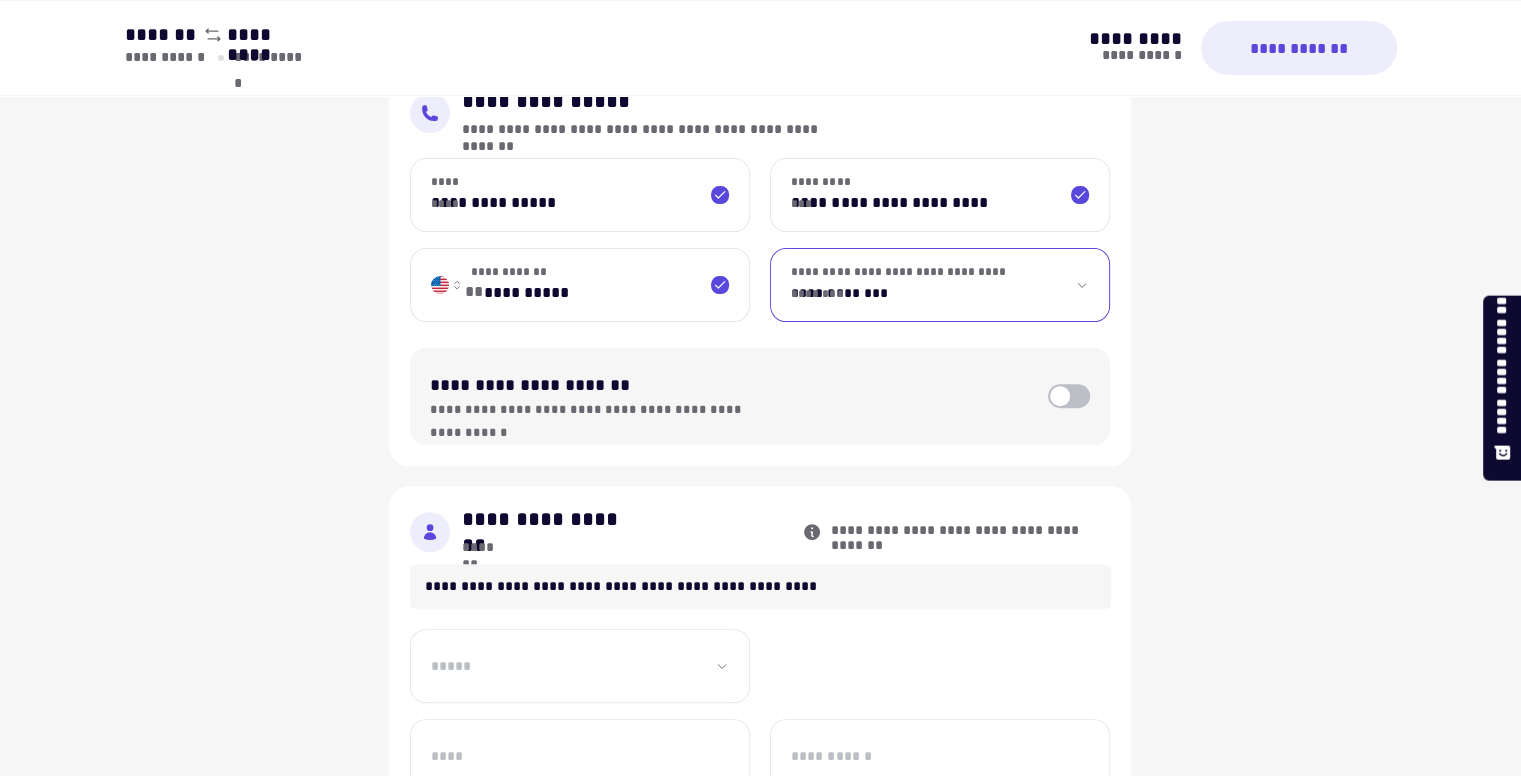 select on "*******" 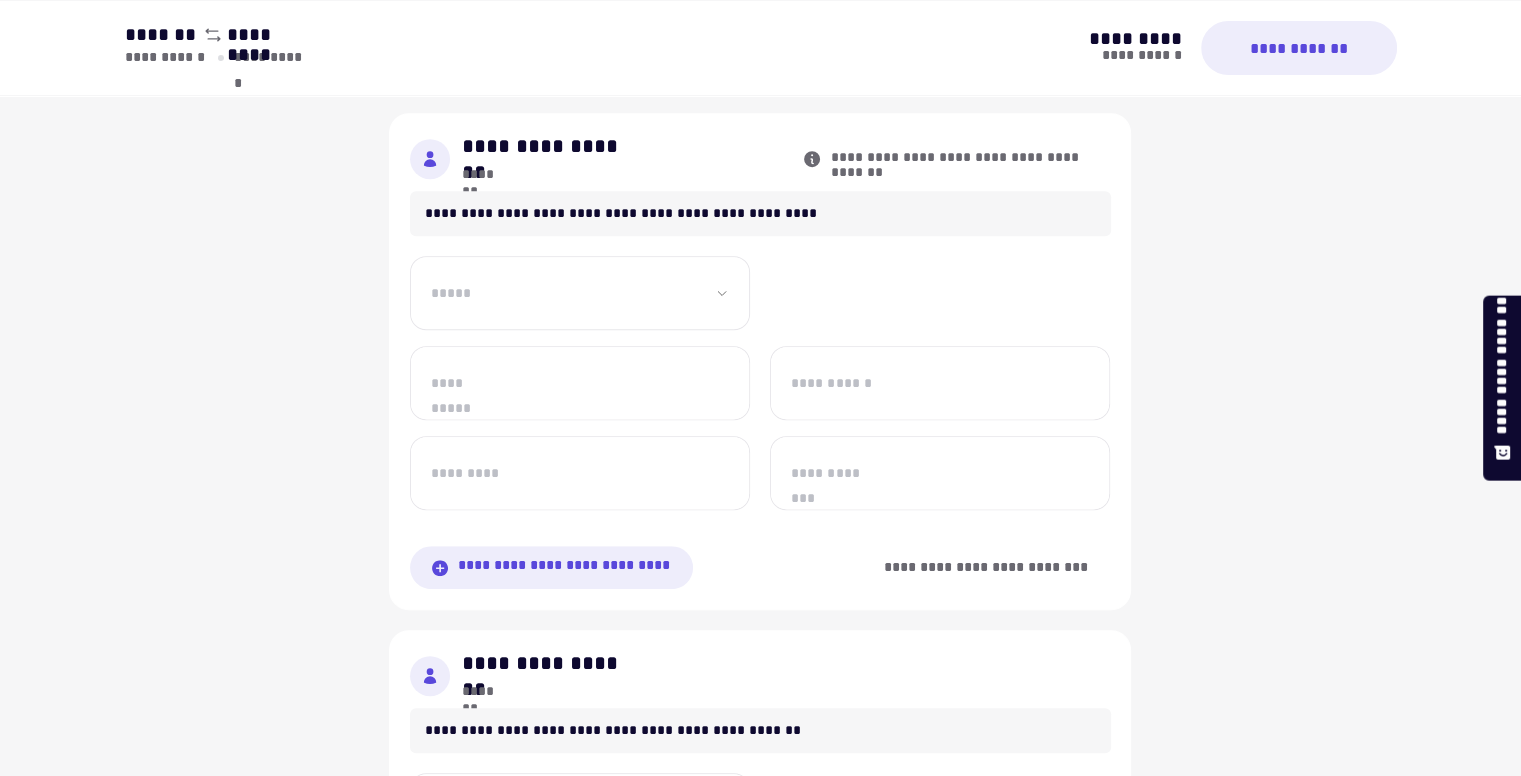 scroll, scrollTop: 976, scrollLeft: 0, axis: vertical 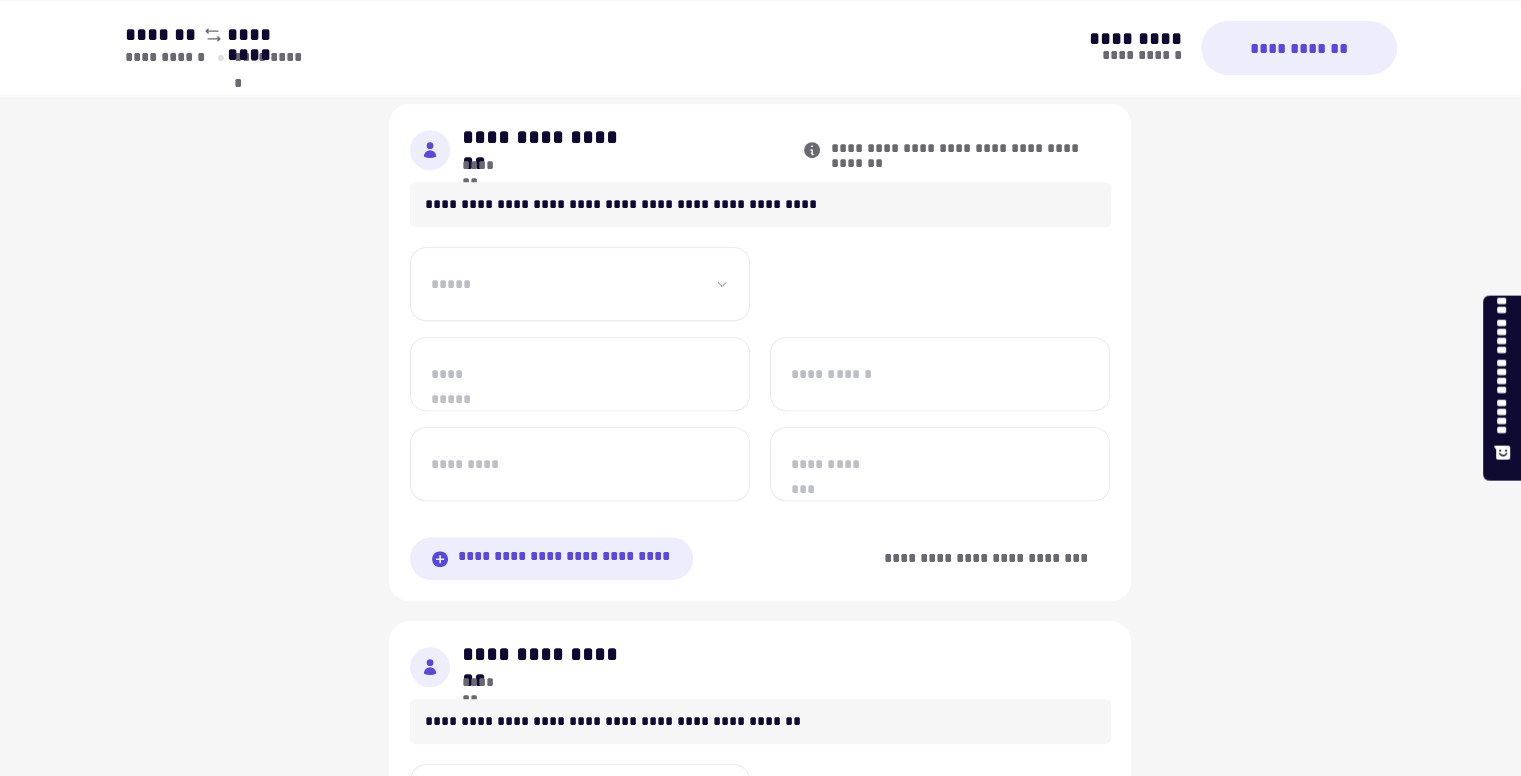 drag, startPoint x: 758, startPoint y: 286, endPoint x: 716, endPoint y: 275, distance: 43.416588 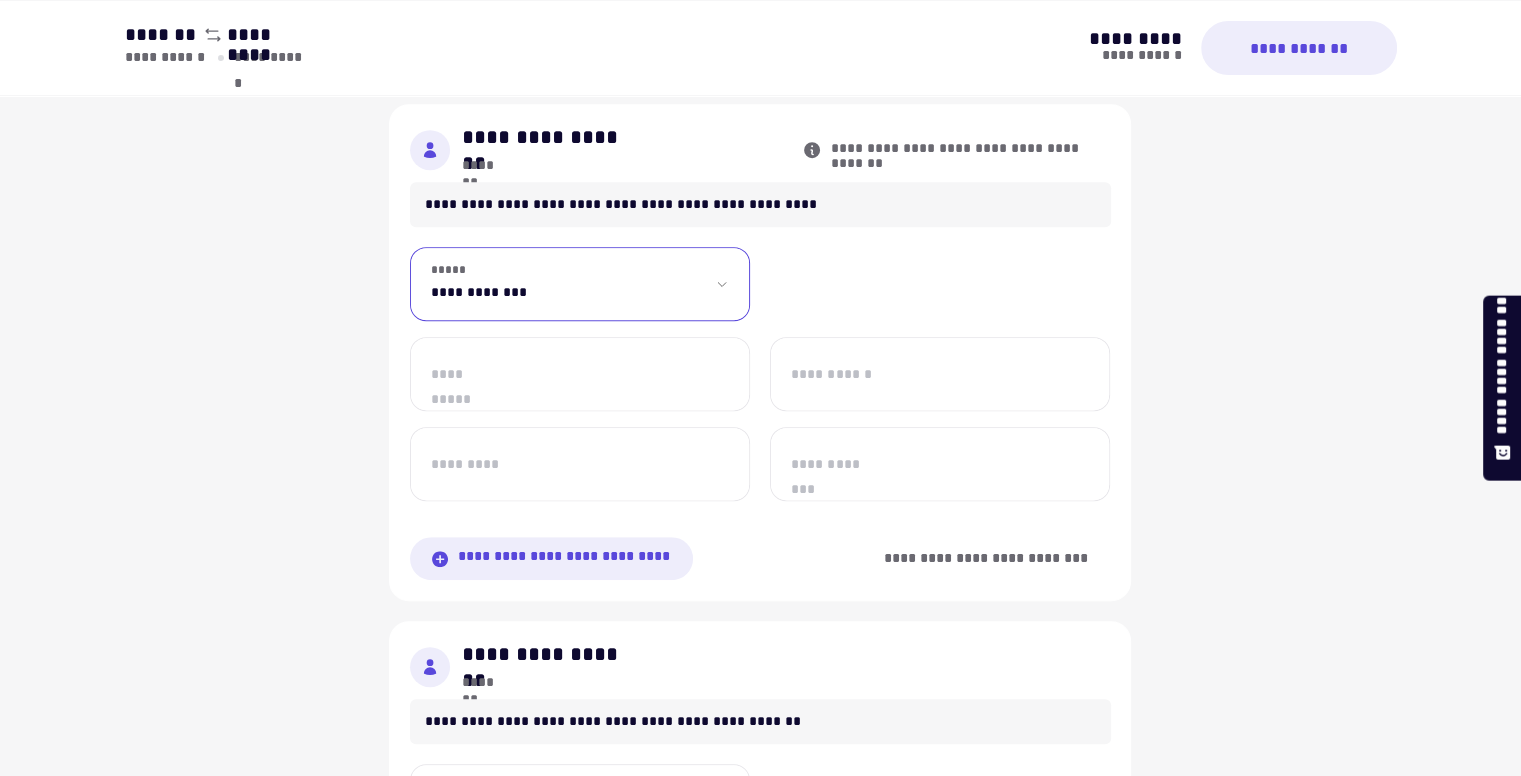 click on "**********" at bounding box center (580, 284) 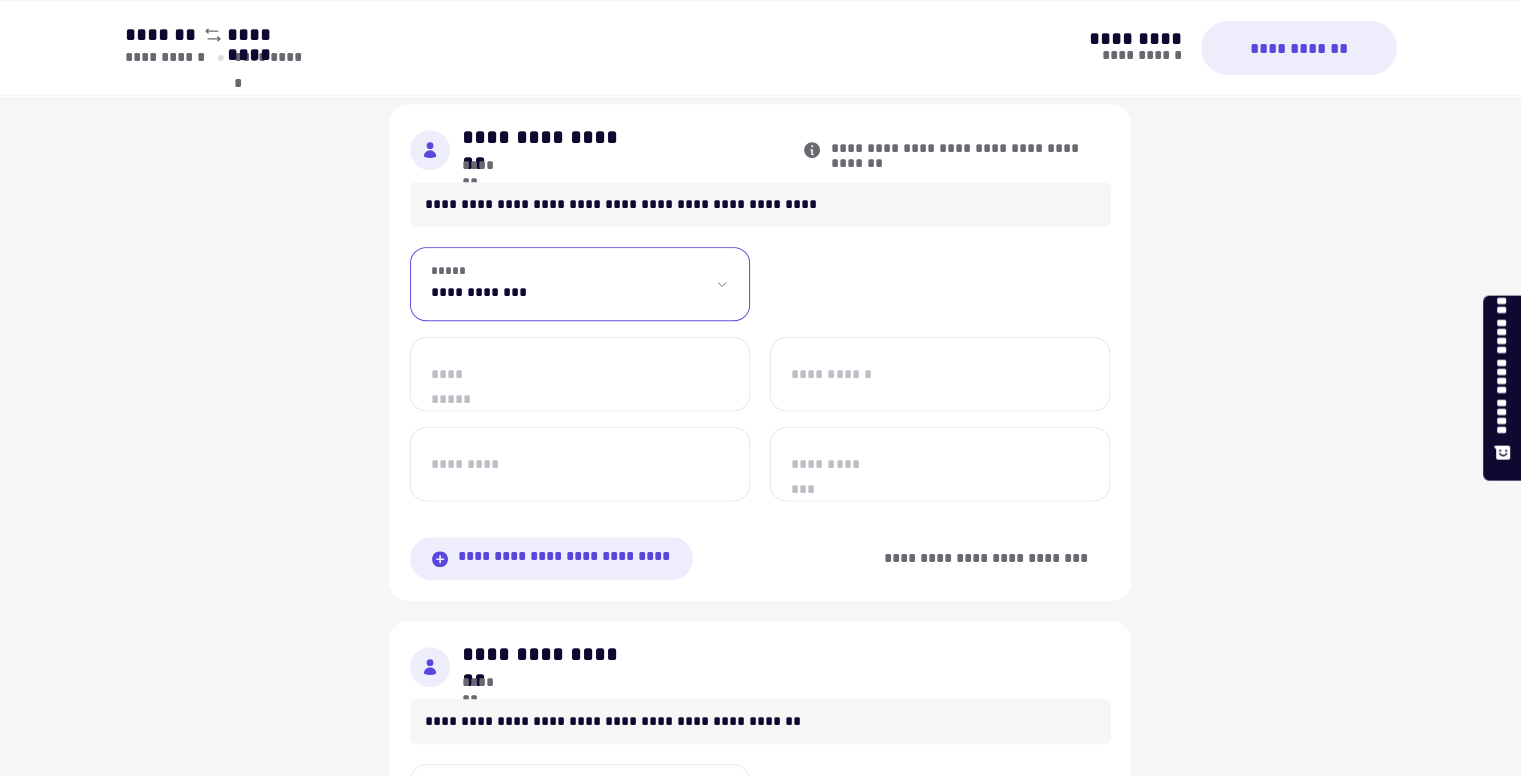 click on "**********" at bounding box center (580, 284) 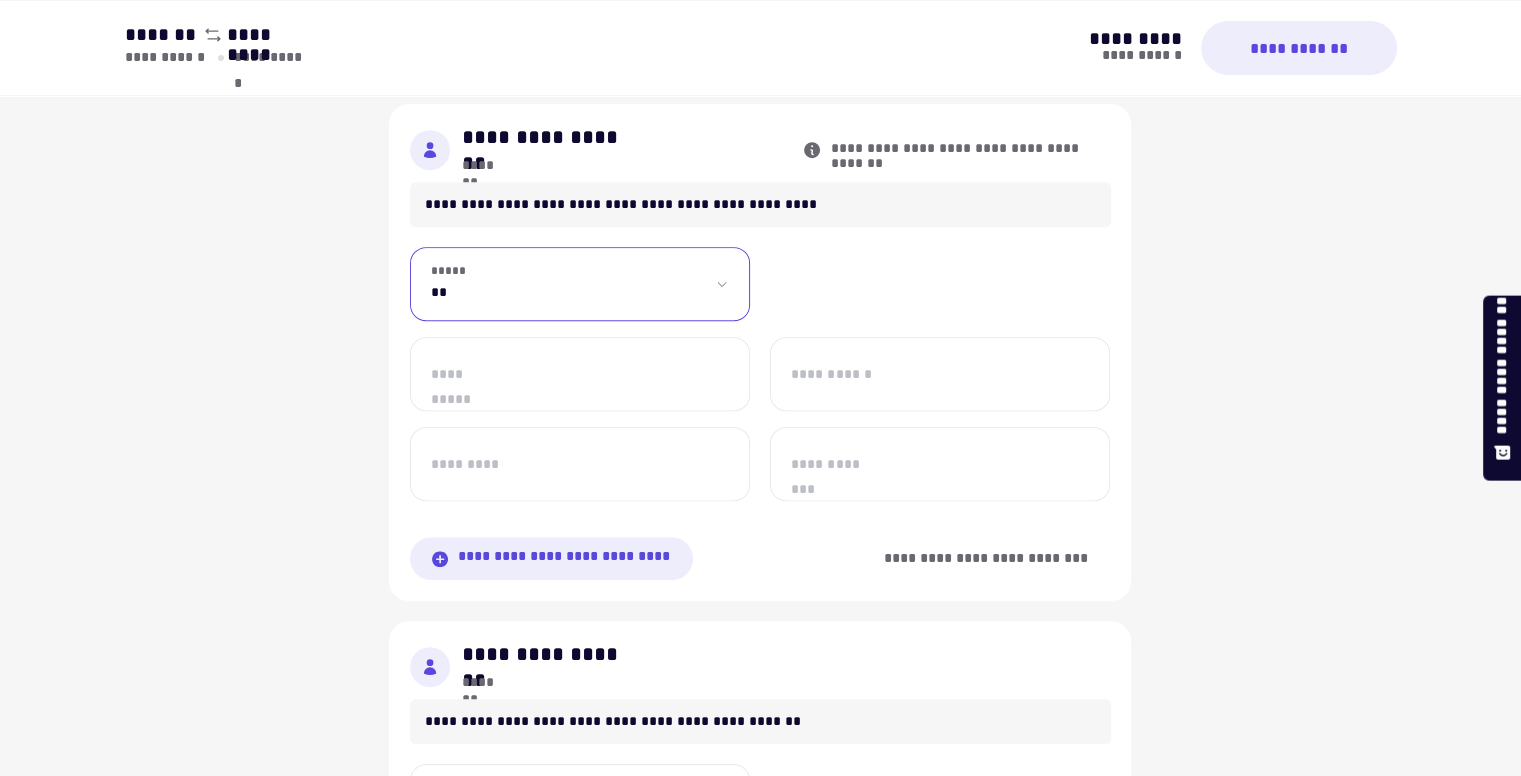 click on "**********" at bounding box center (580, 284) 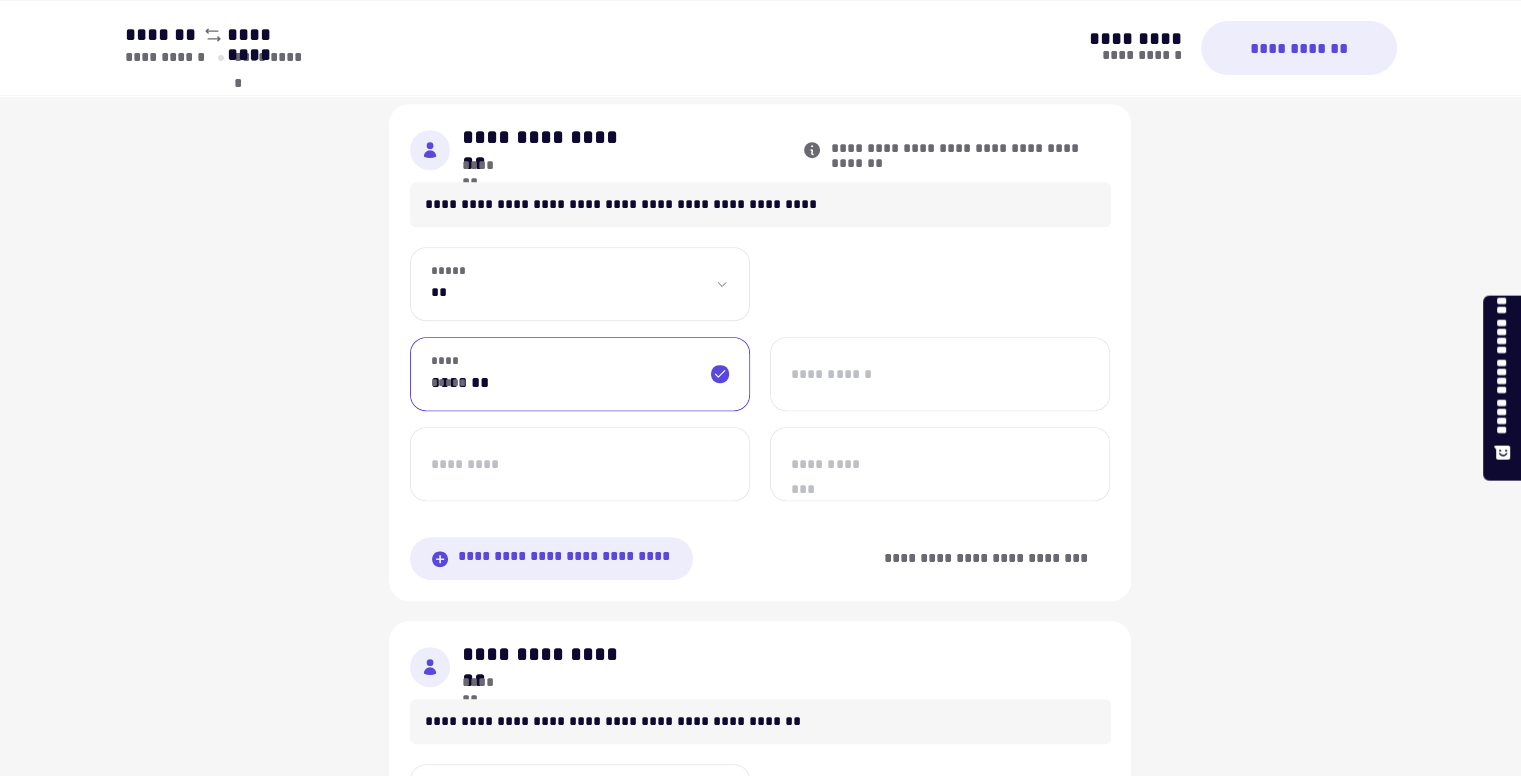 type on "*******" 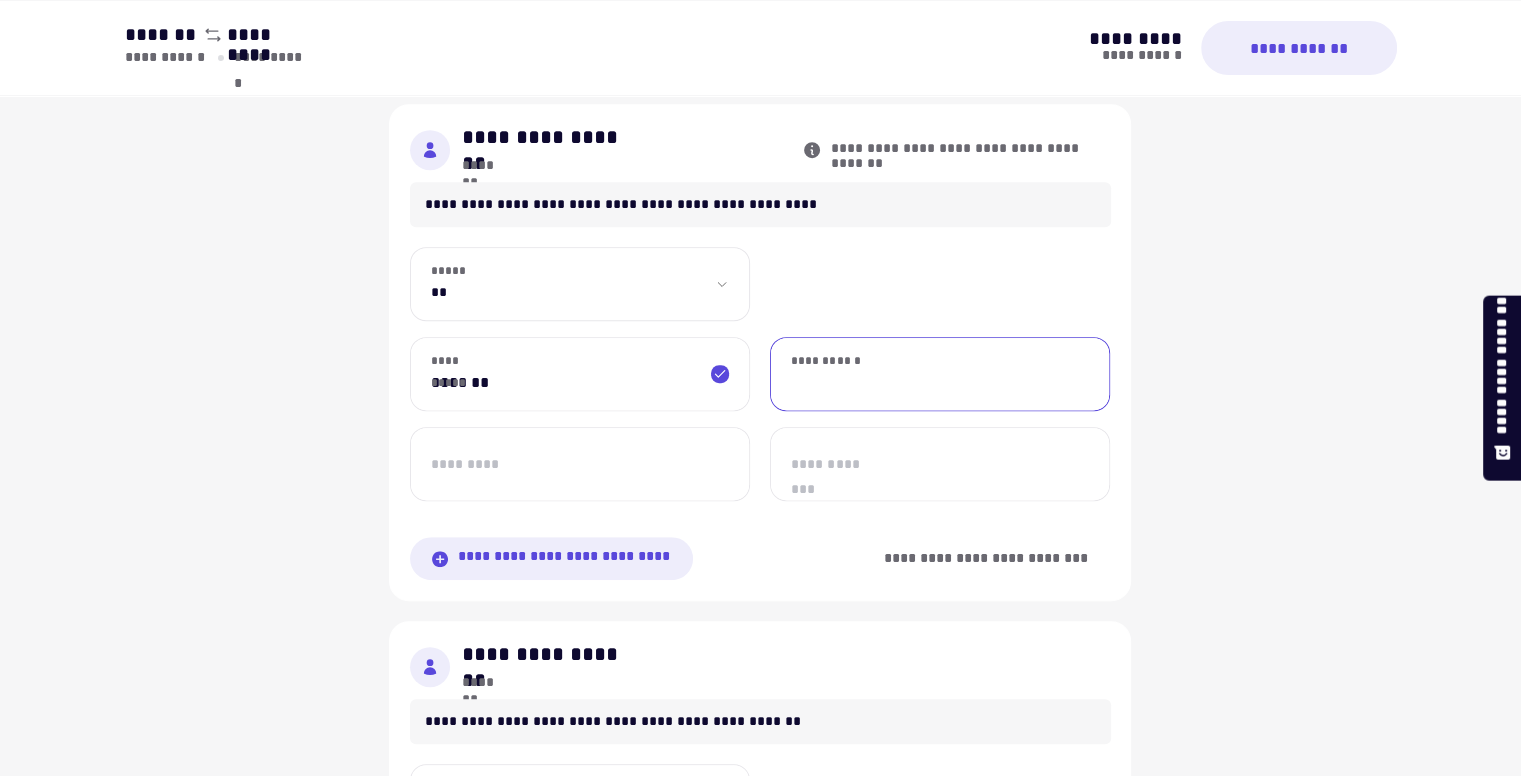 type on "*" 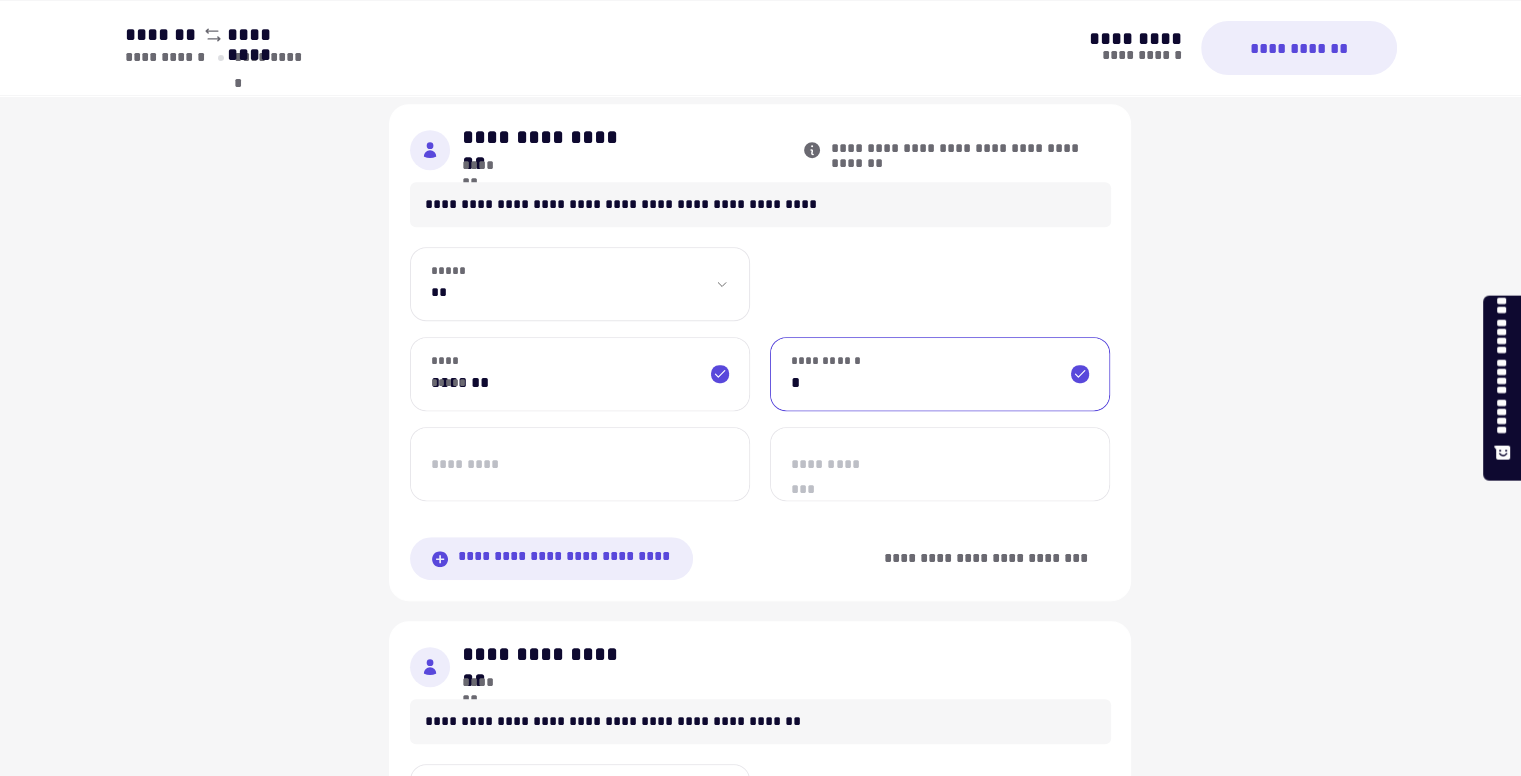 type 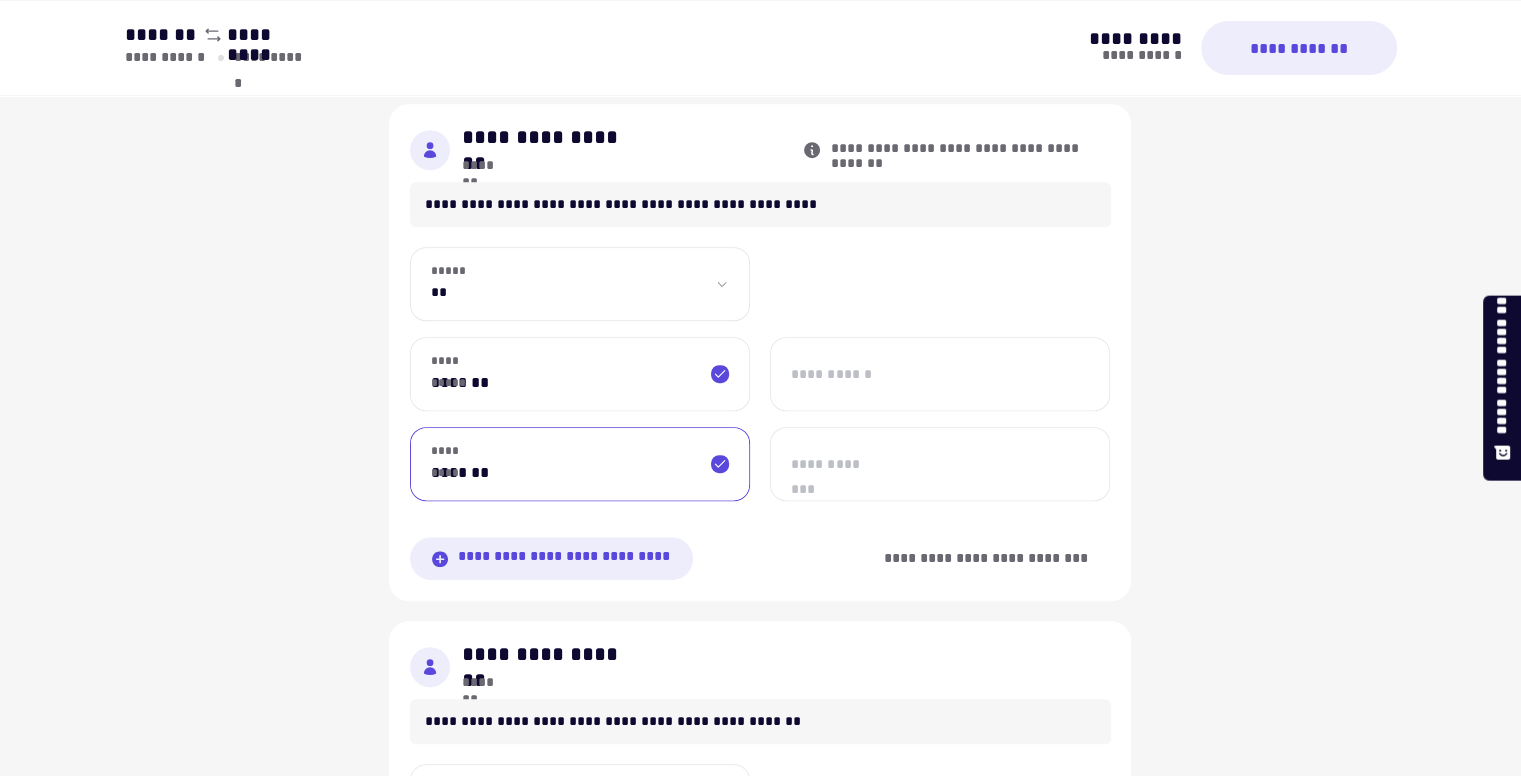 type on "*******" 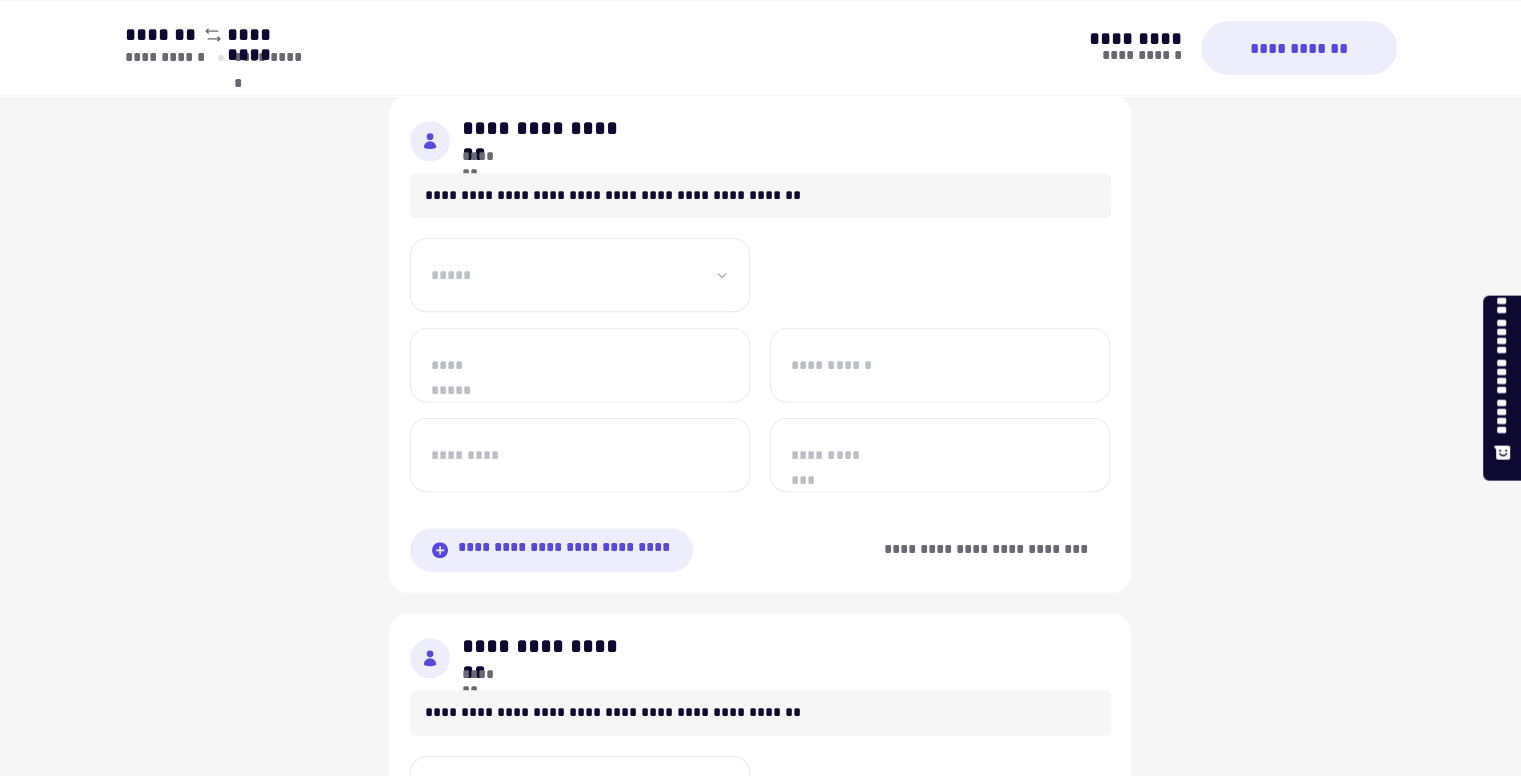scroll, scrollTop: 1511, scrollLeft: 0, axis: vertical 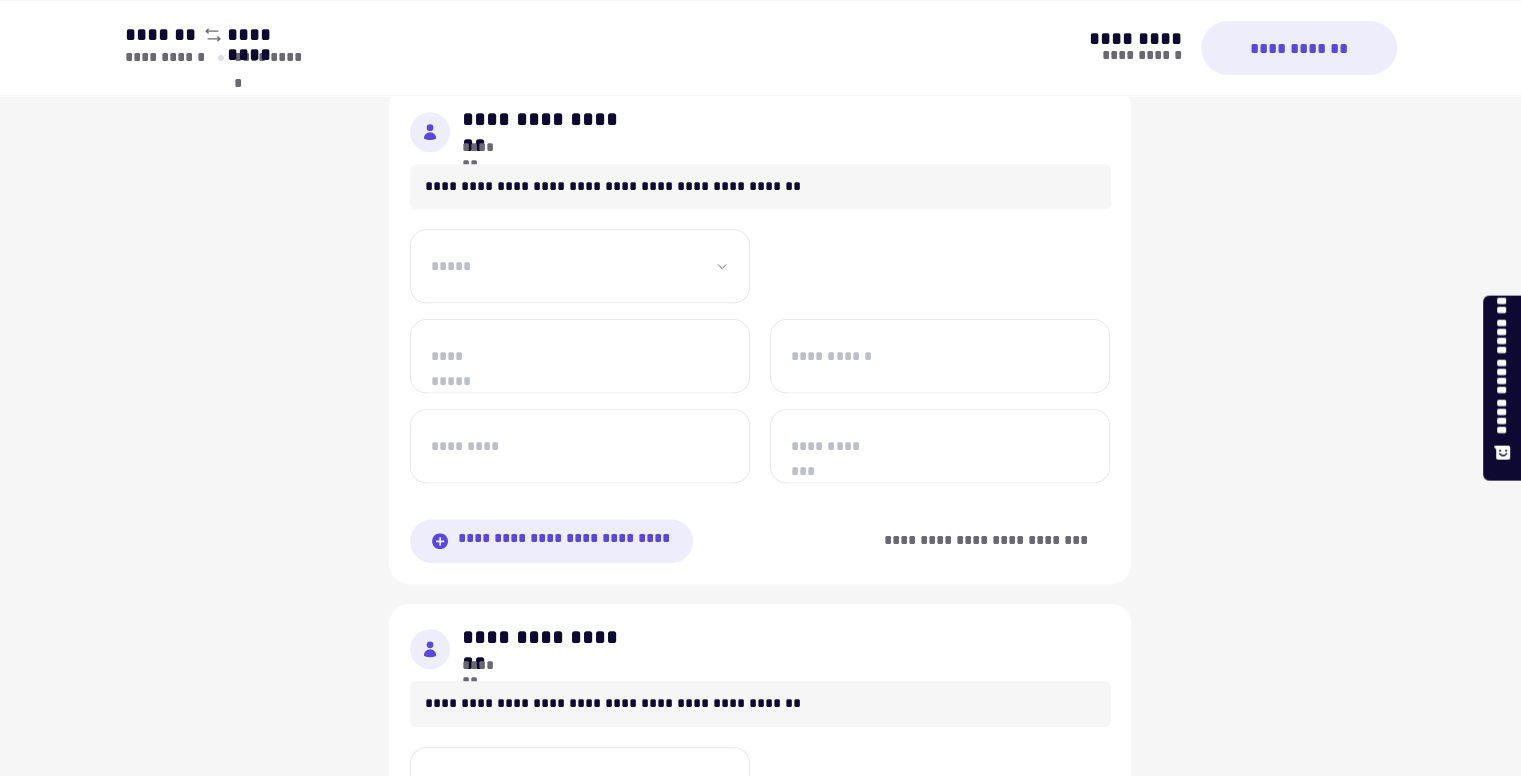 type on "**********" 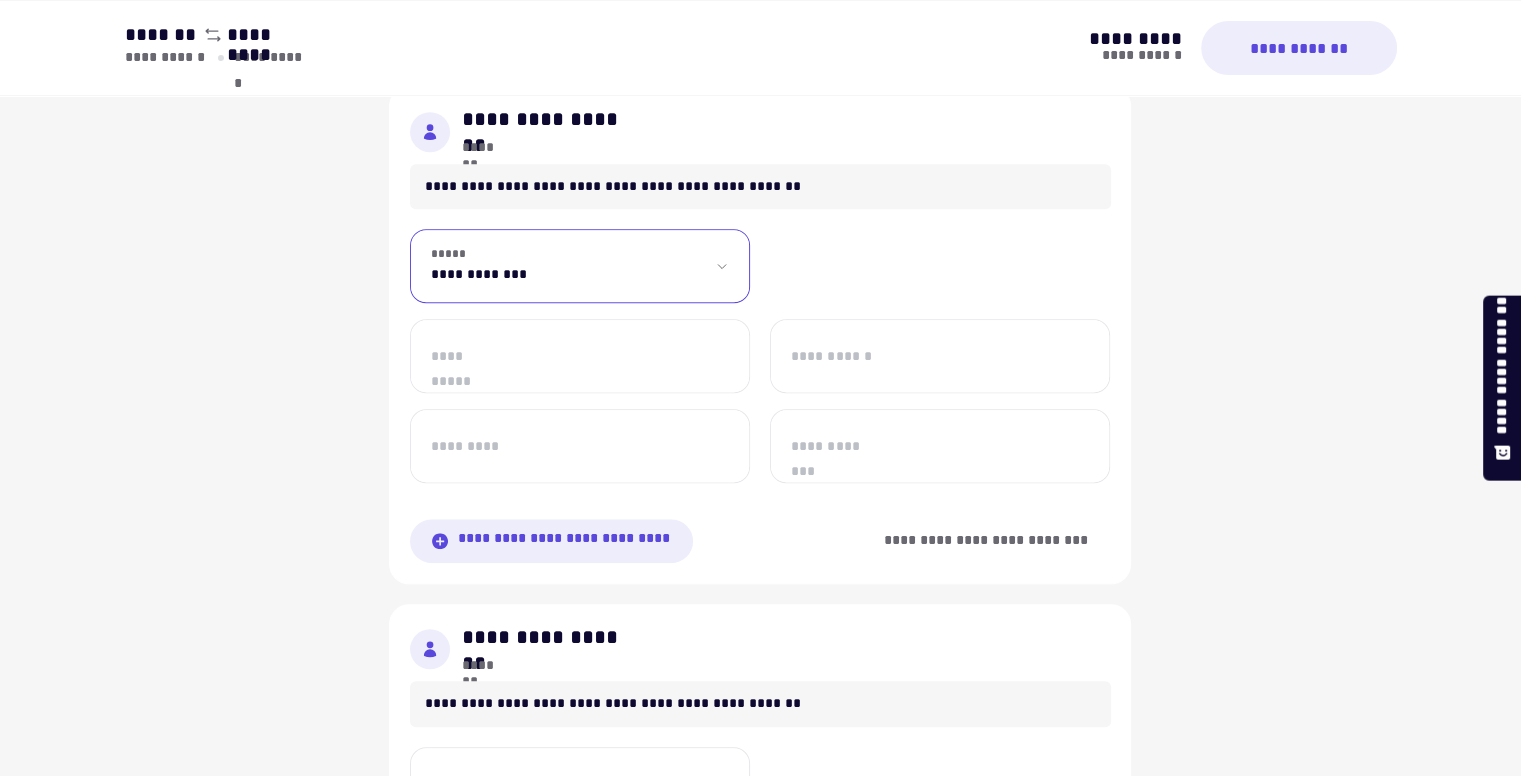 drag, startPoint x: 725, startPoint y: 268, endPoint x: 480, endPoint y: 365, distance: 263.50333 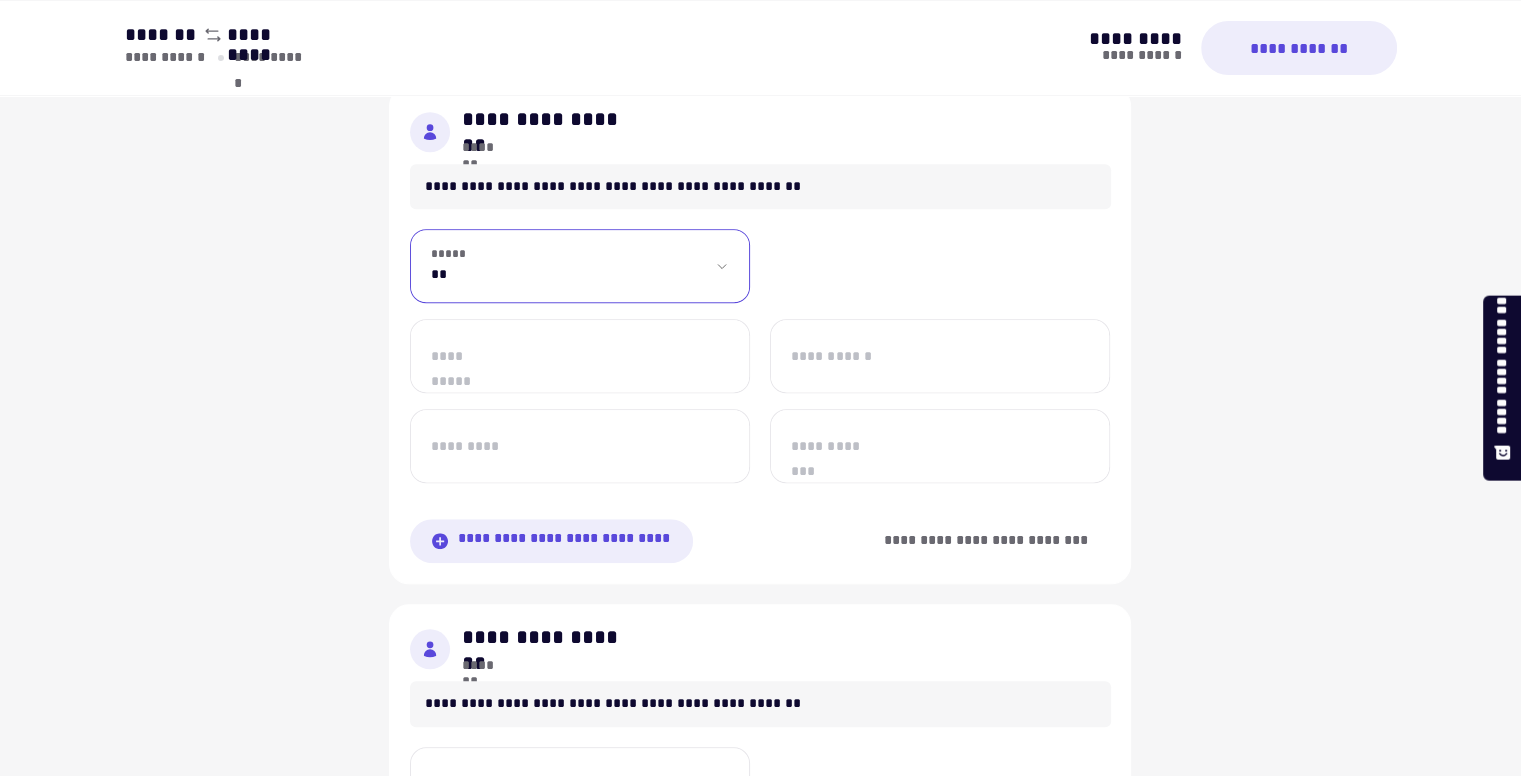 click on "**********" at bounding box center (580, 266) 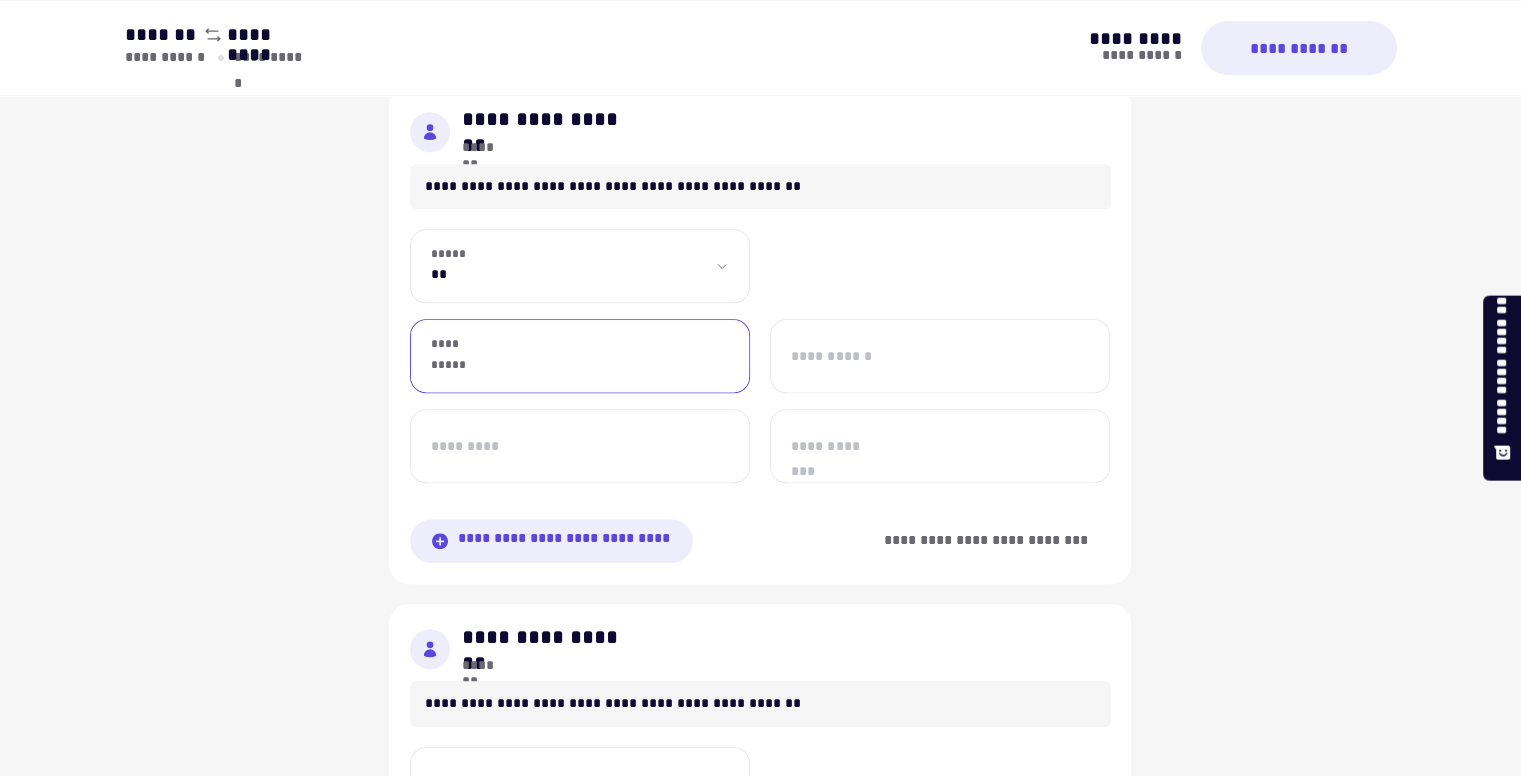 click on "**********" at bounding box center [580, 356] 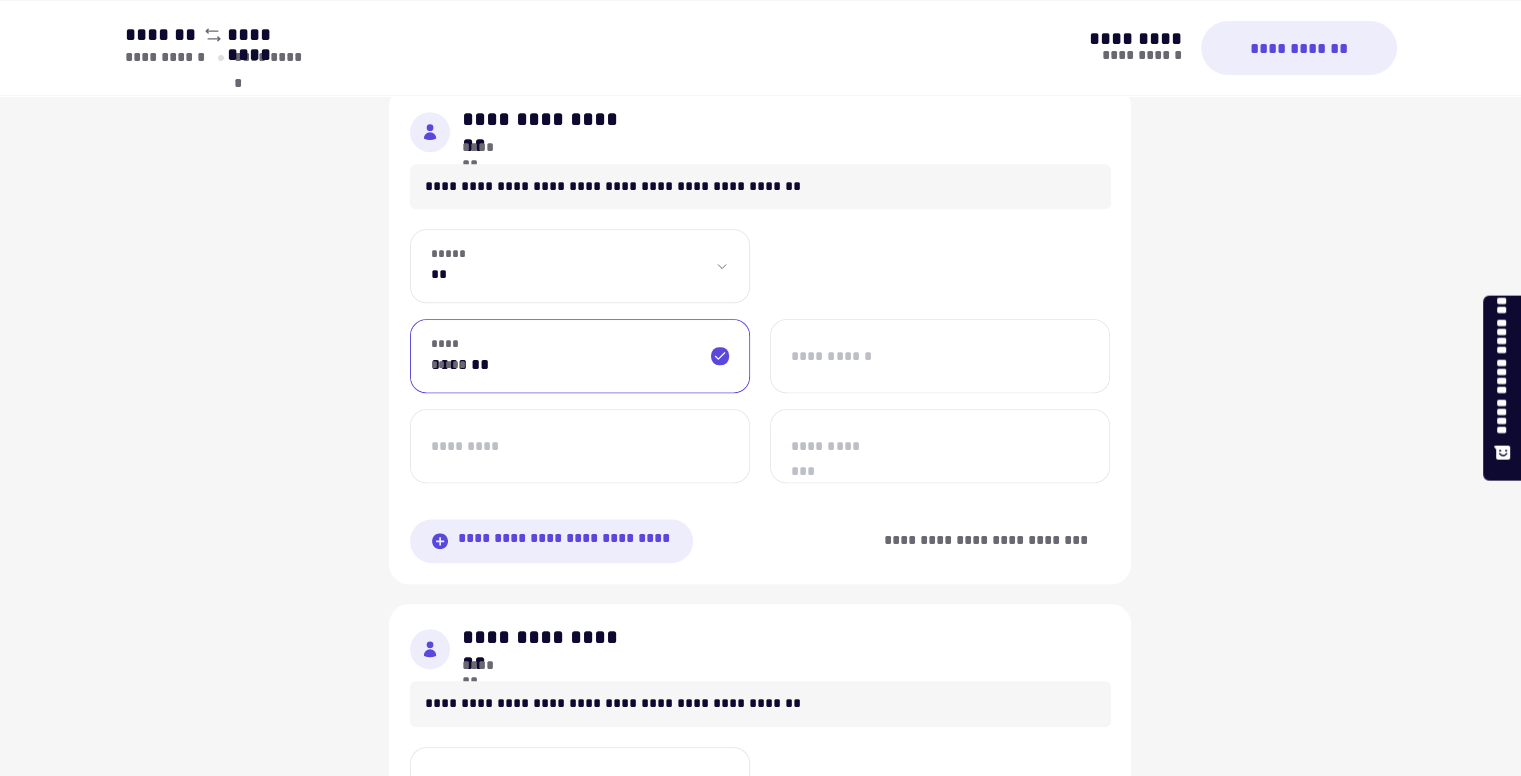 type on "*******" 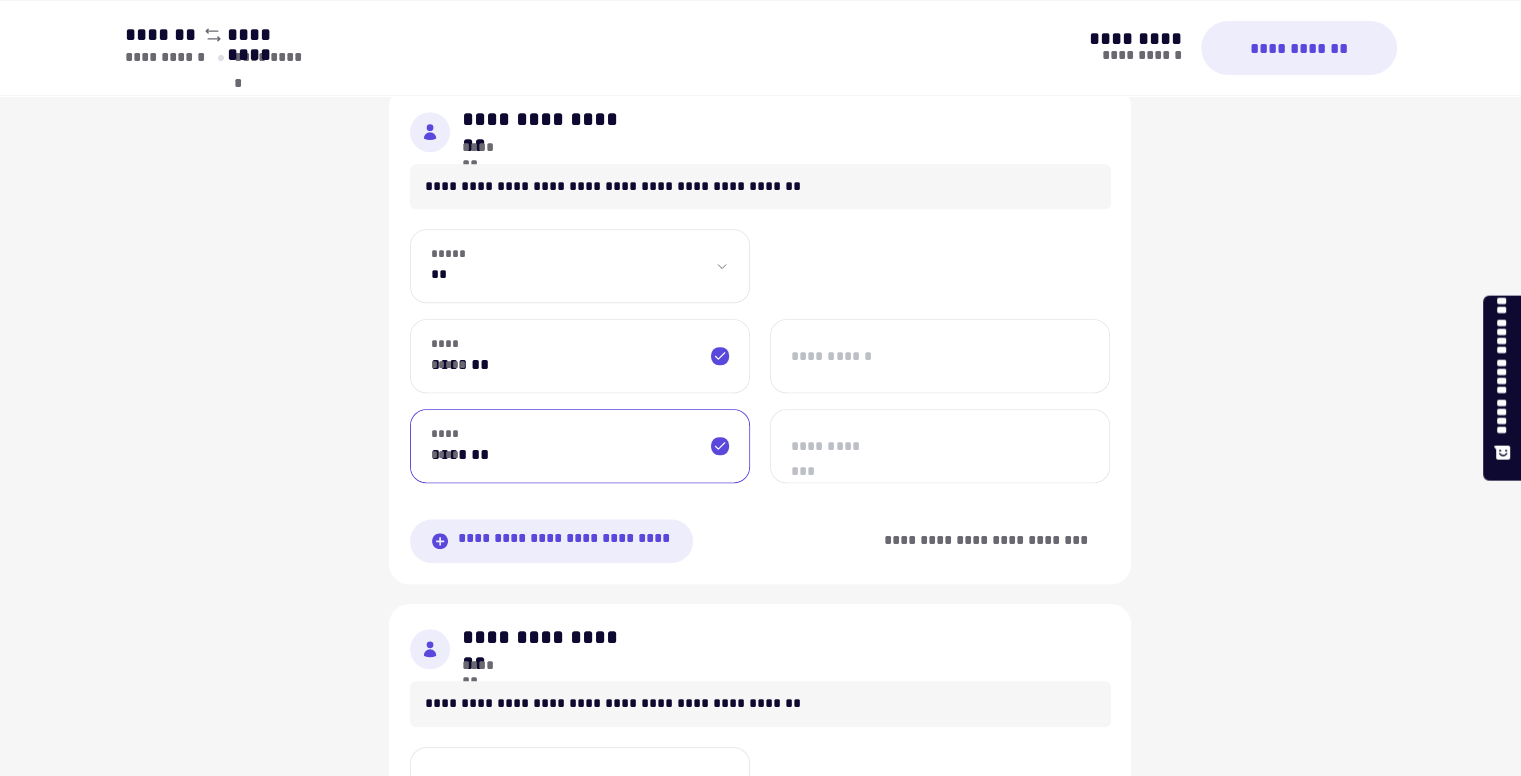 type on "*******" 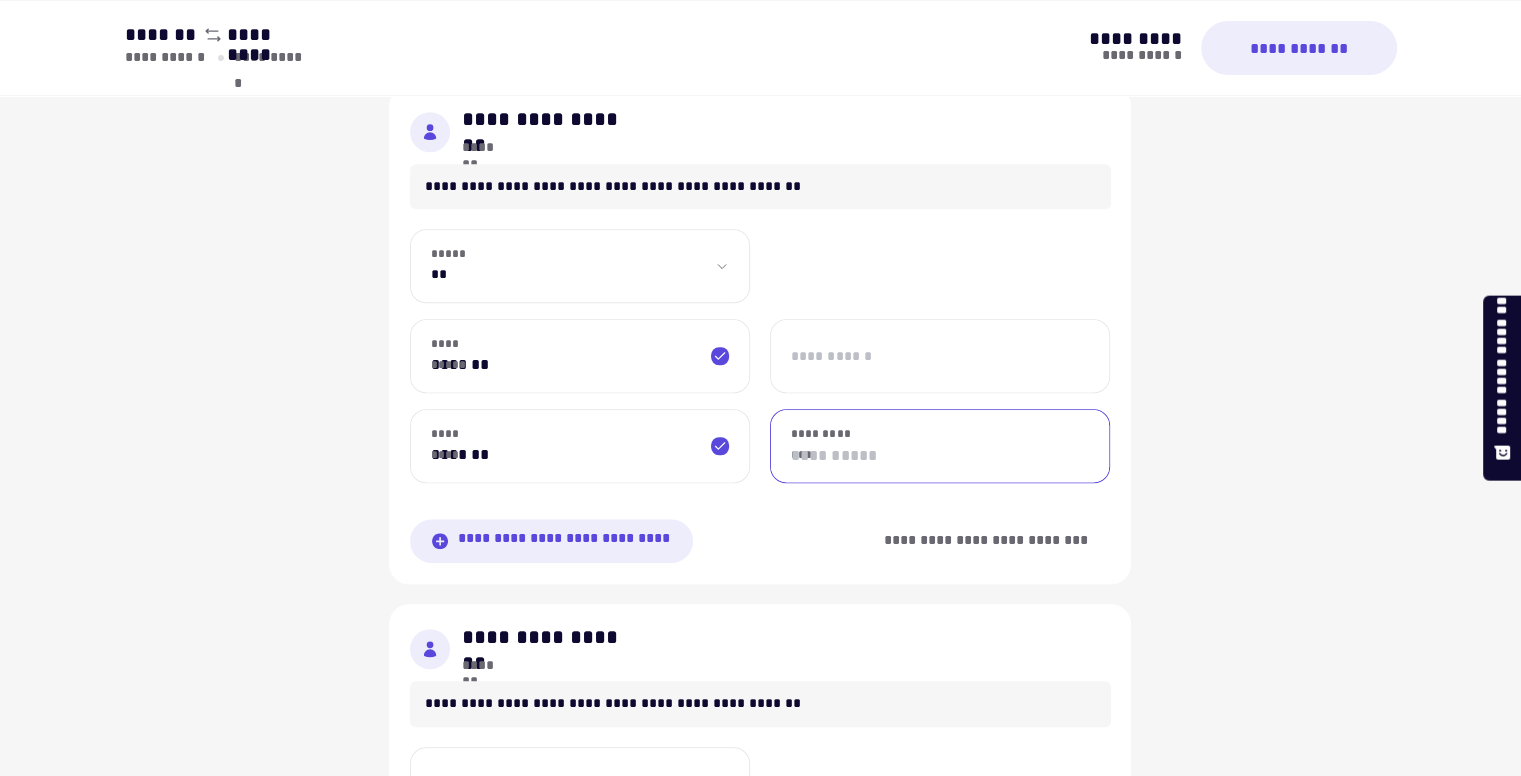 click on "**********" at bounding box center [940, 446] 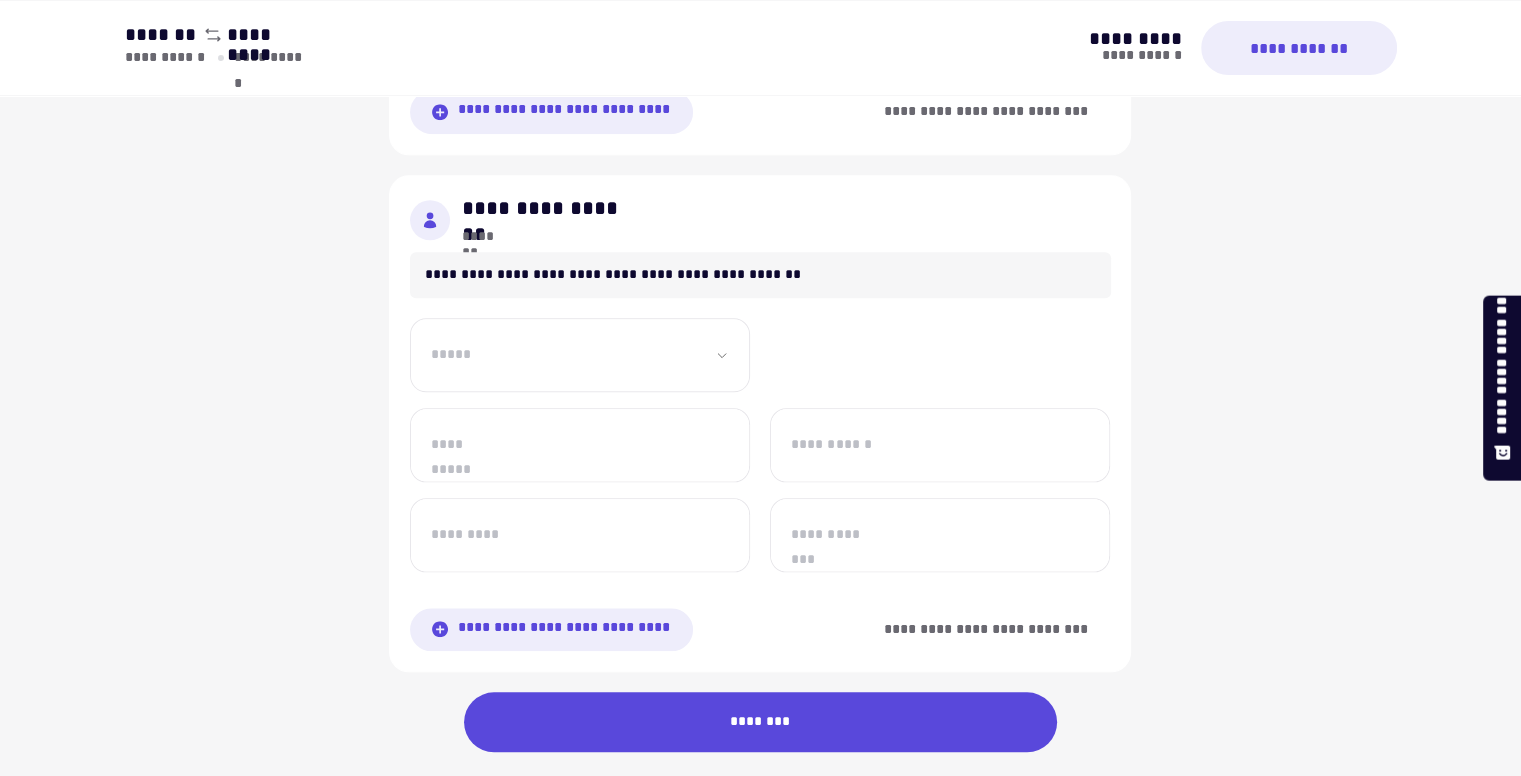 scroll, scrollTop: 1946, scrollLeft: 0, axis: vertical 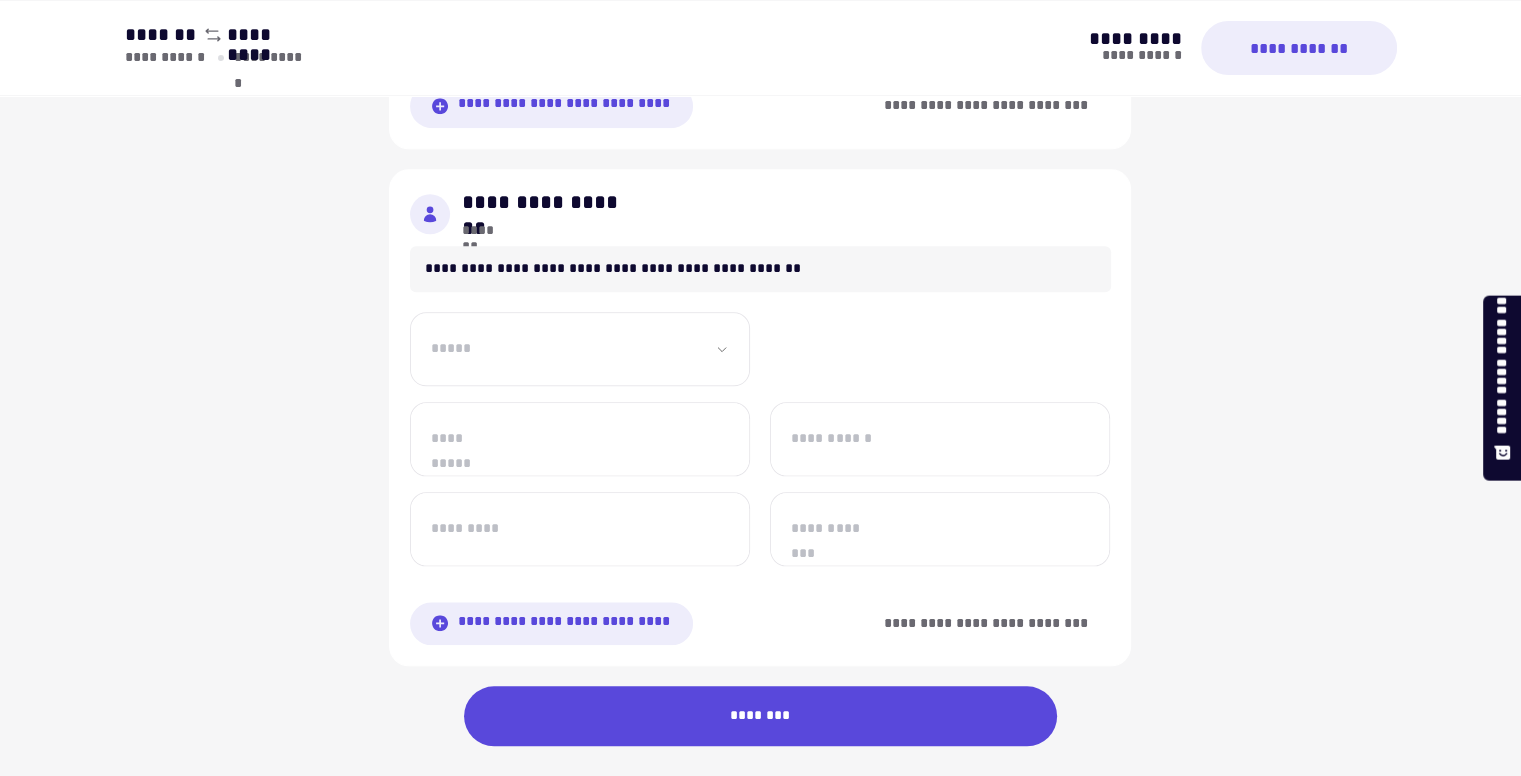 type on "**********" 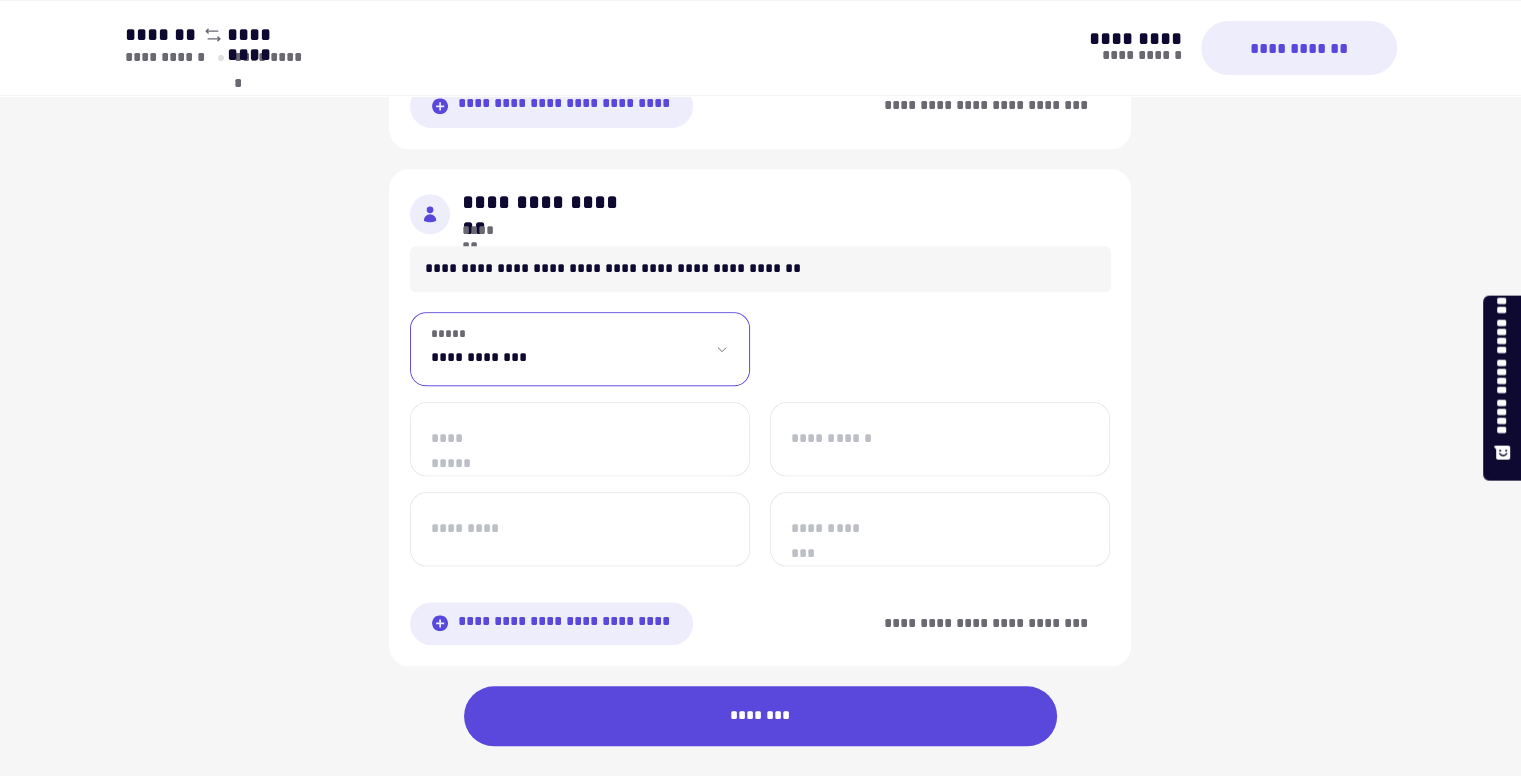 click on "**********" at bounding box center [580, 349] 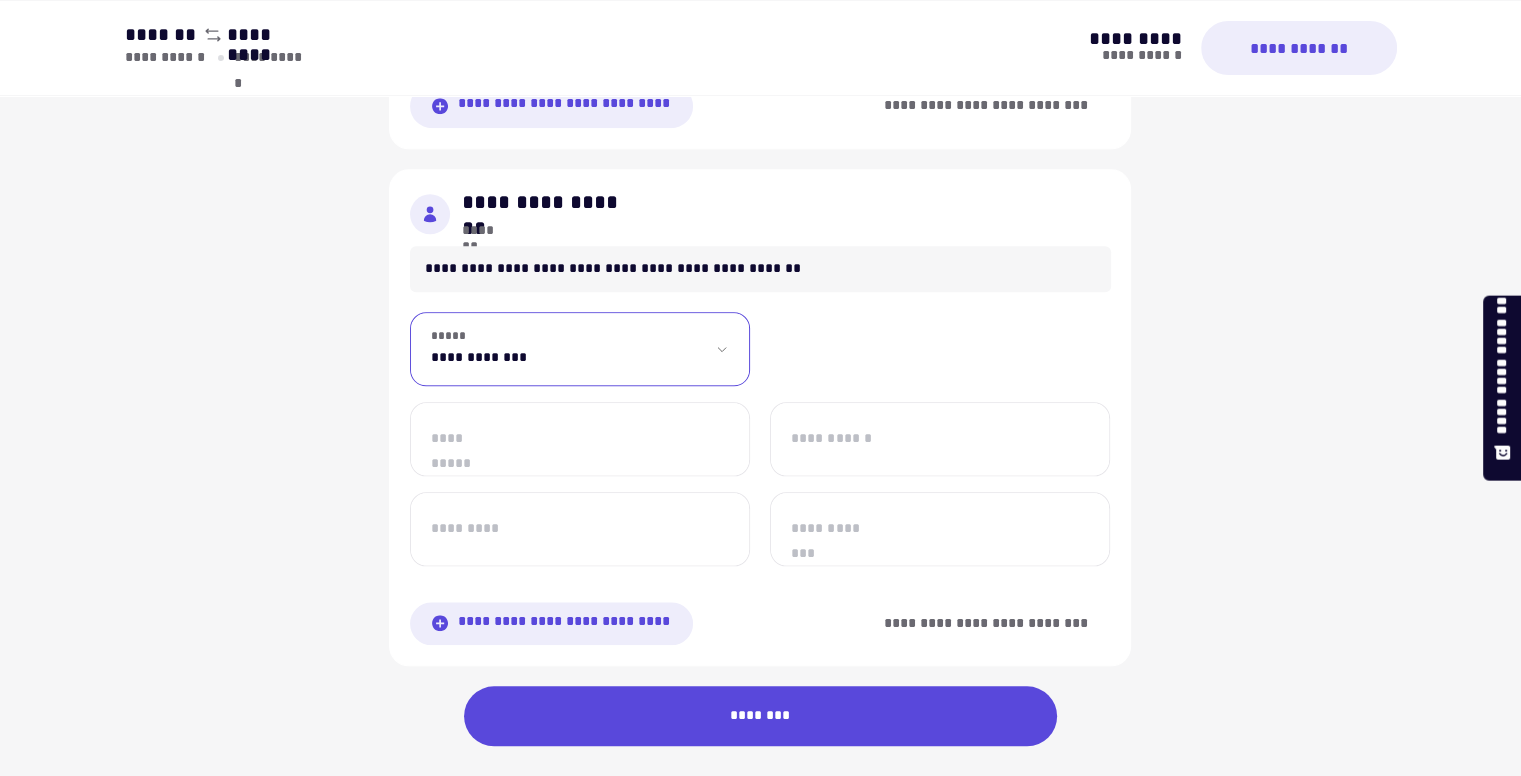 select on "**" 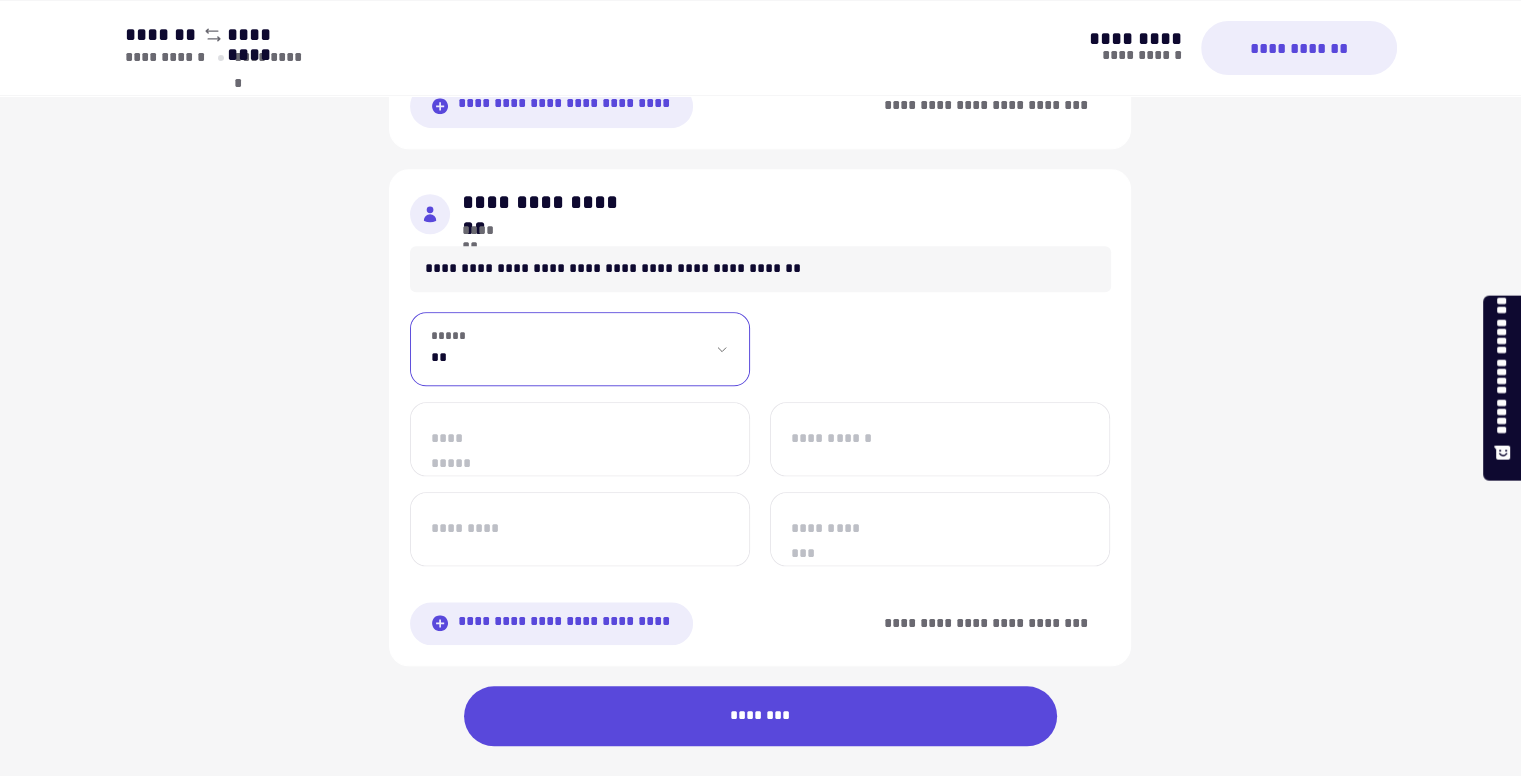 click on "**********" at bounding box center [580, 349] 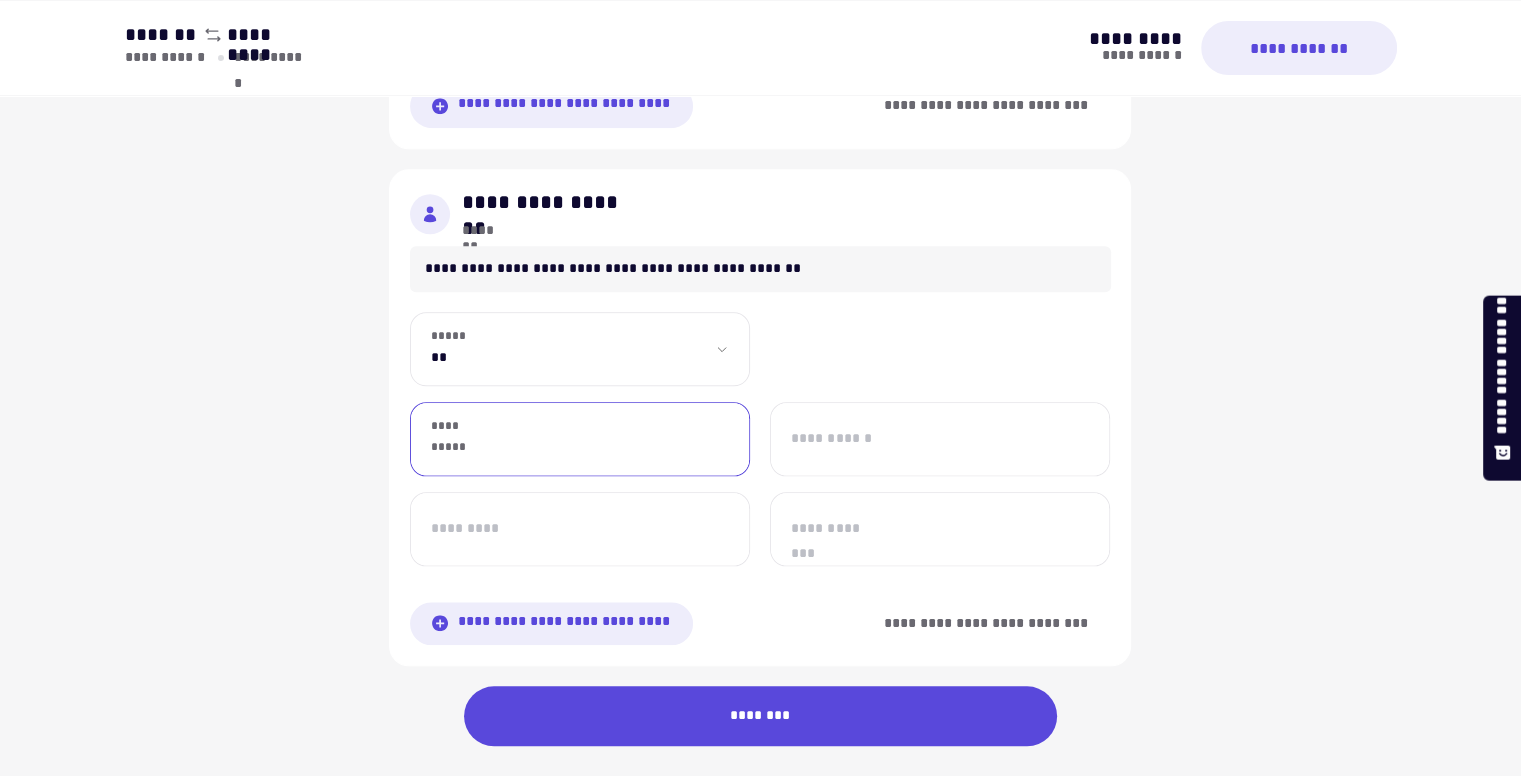 click on "**********" at bounding box center [580, 439] 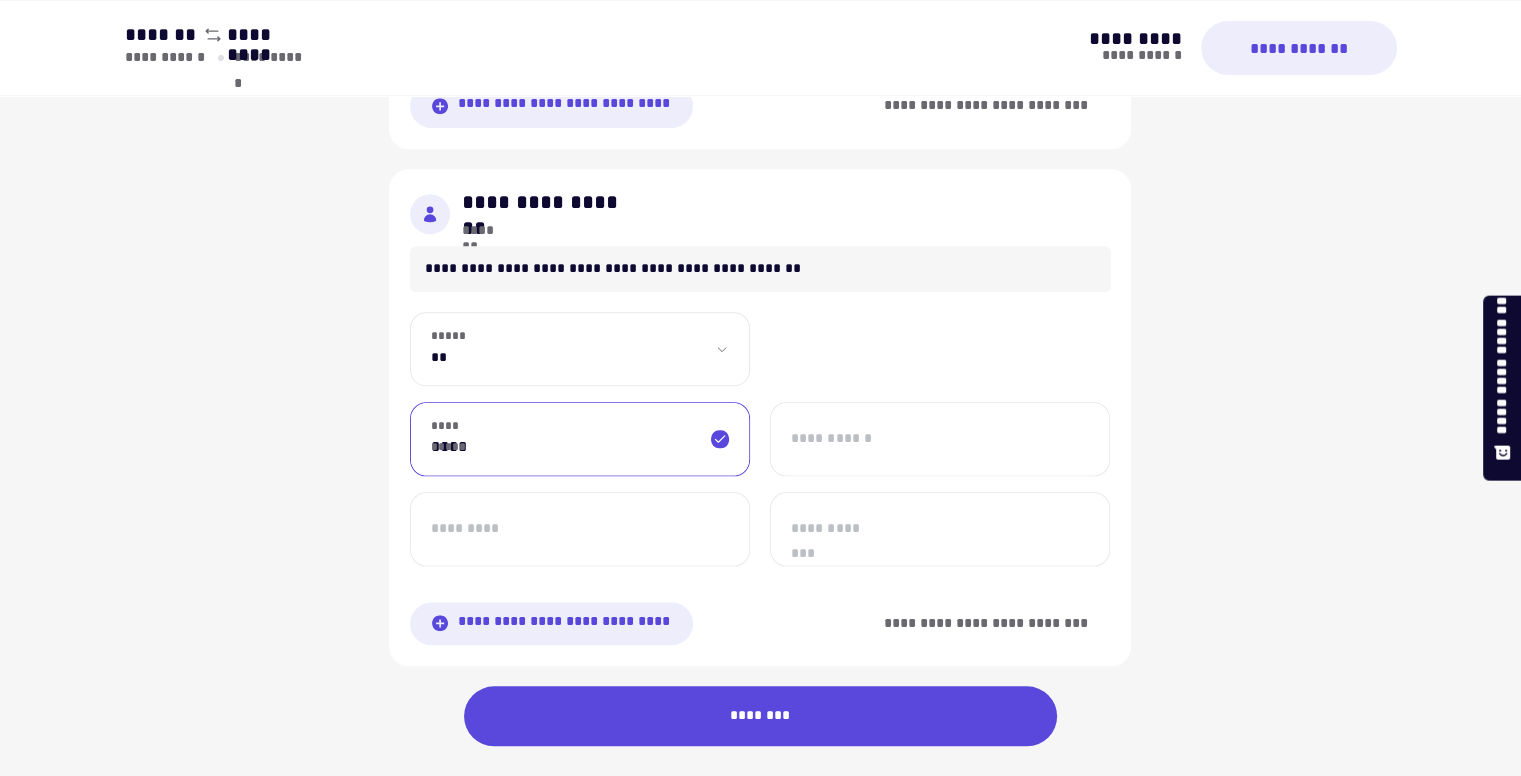 type on "****" 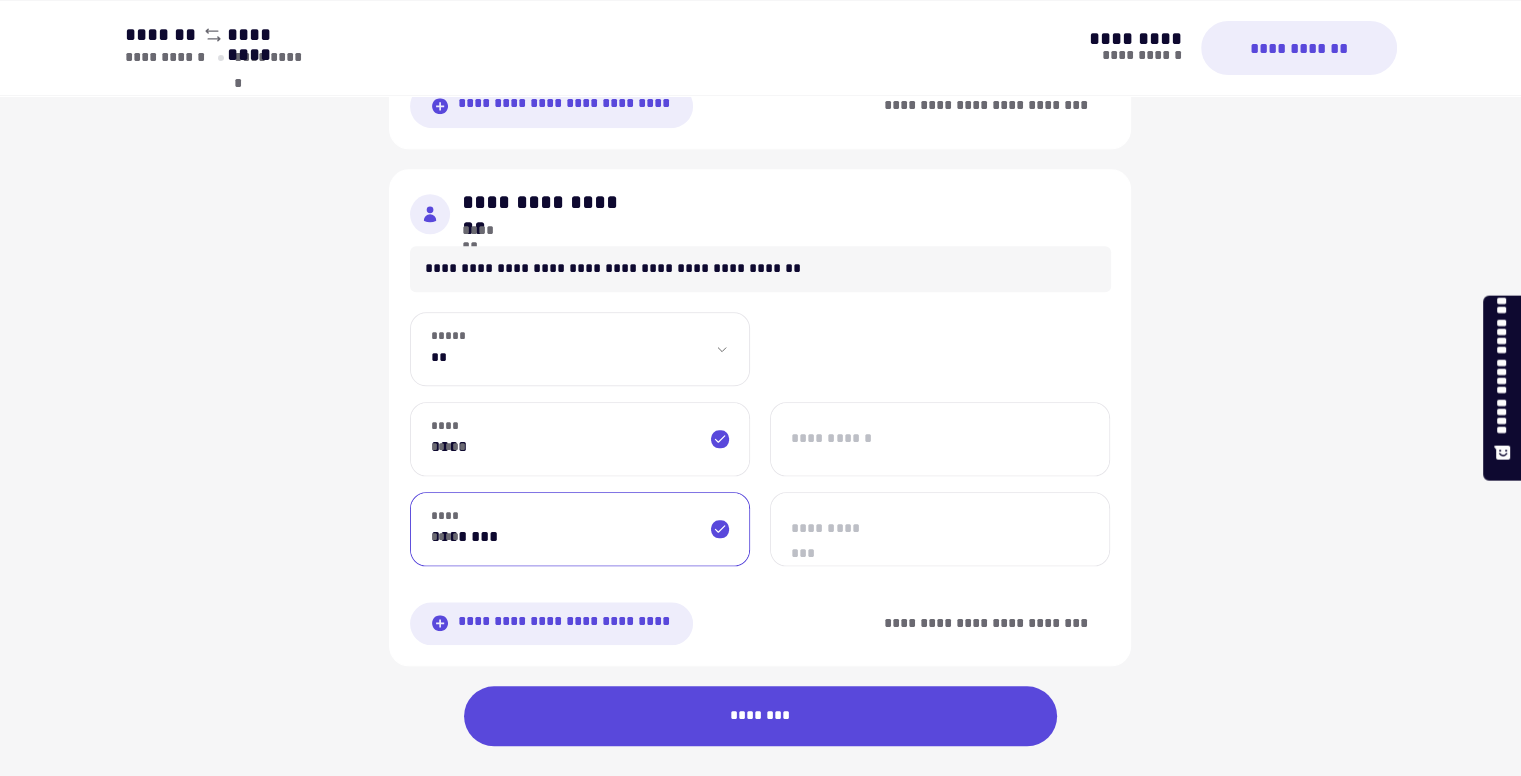 type on "********" 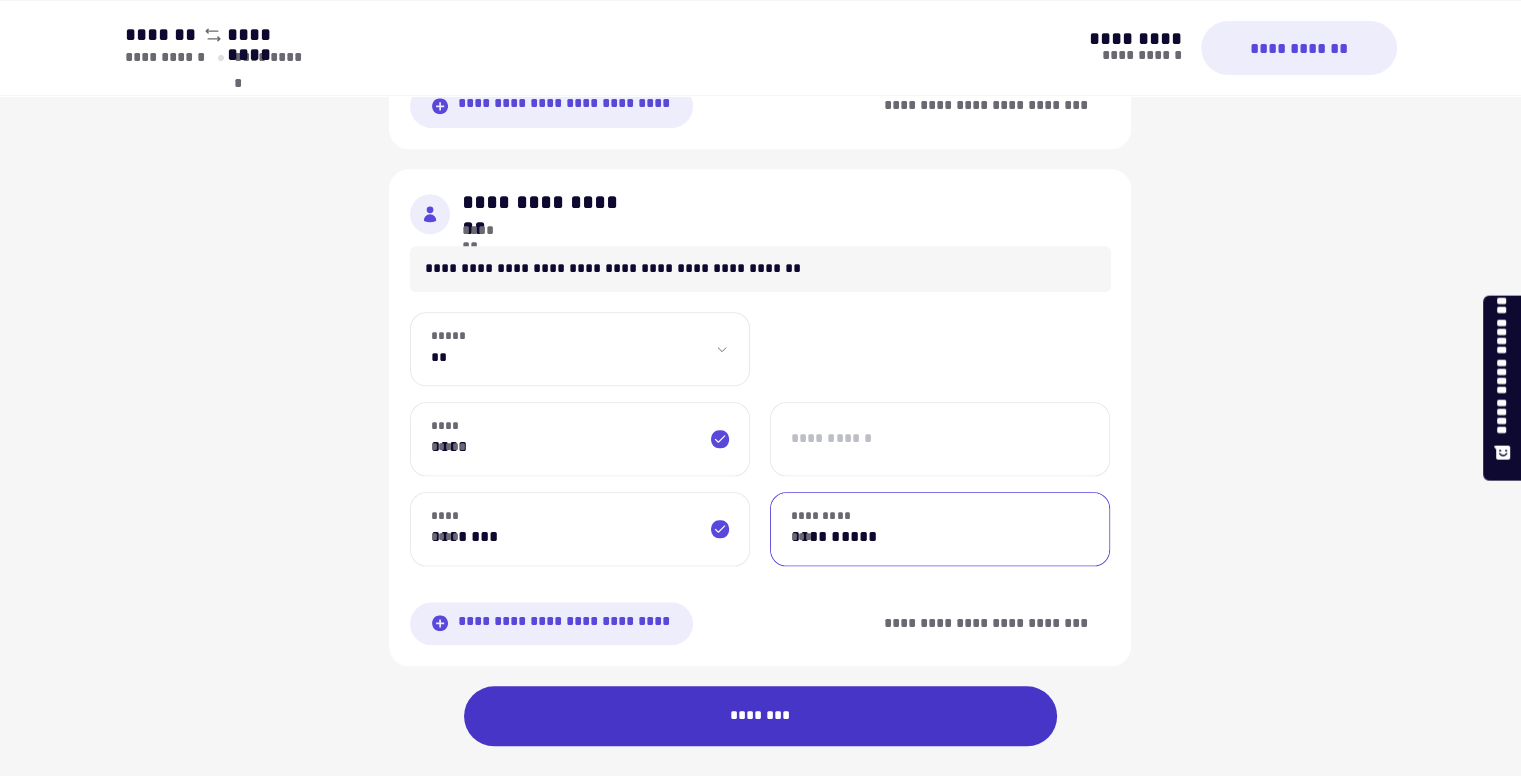 type on "**********" 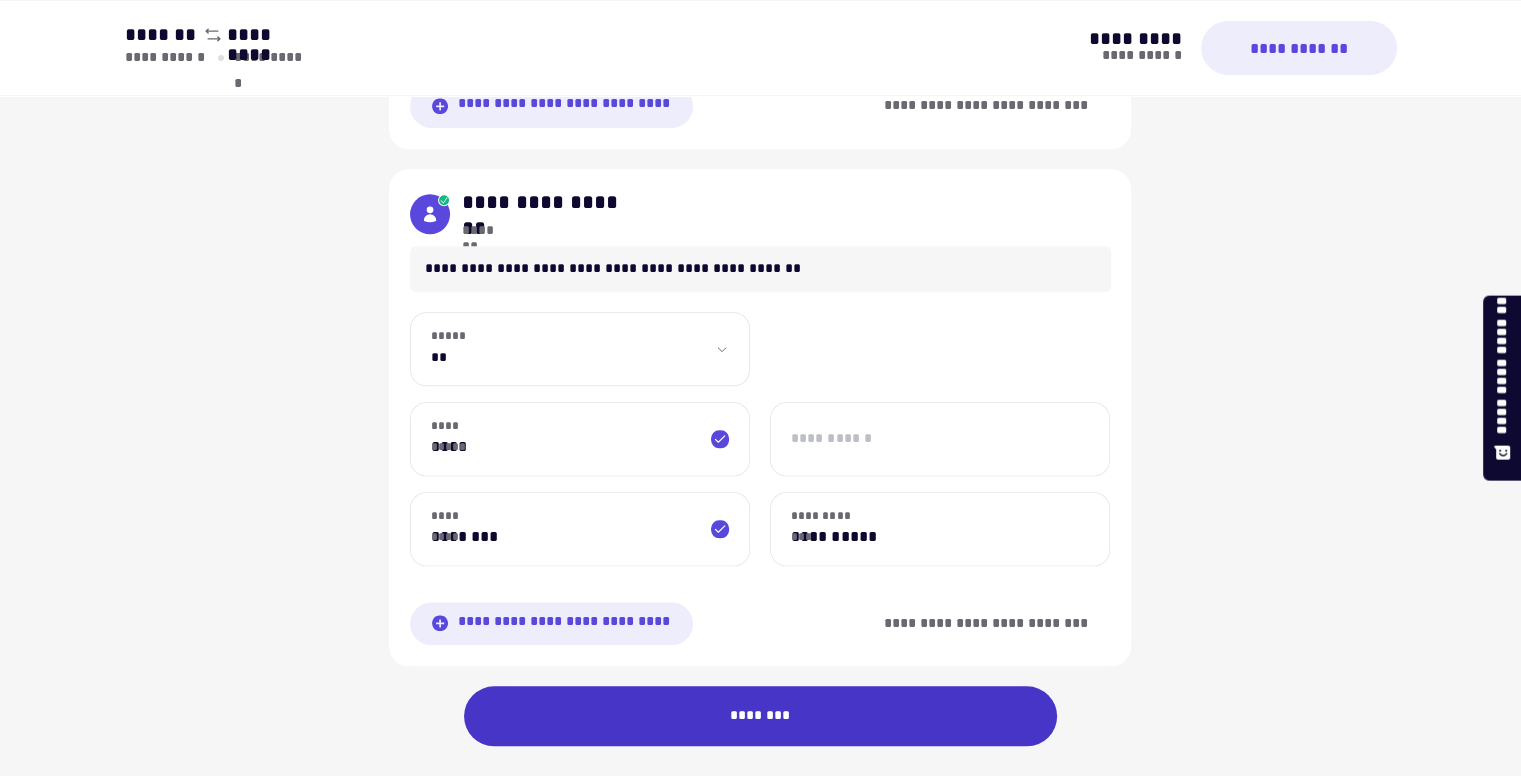scroll, scrollTop: 0, scrollLeft: 0, axis: both 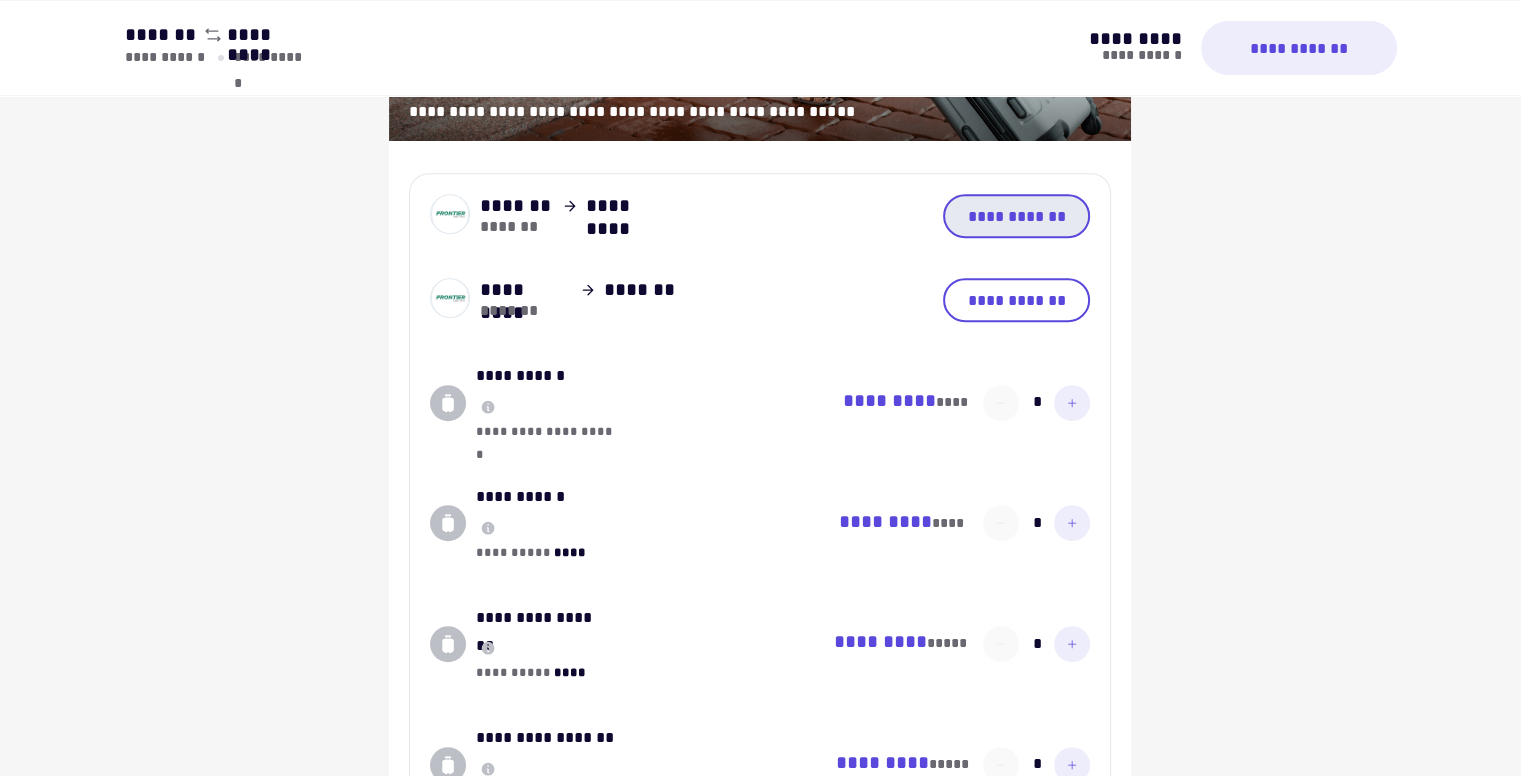 click on "**********" at bounding box center [1016, 216] 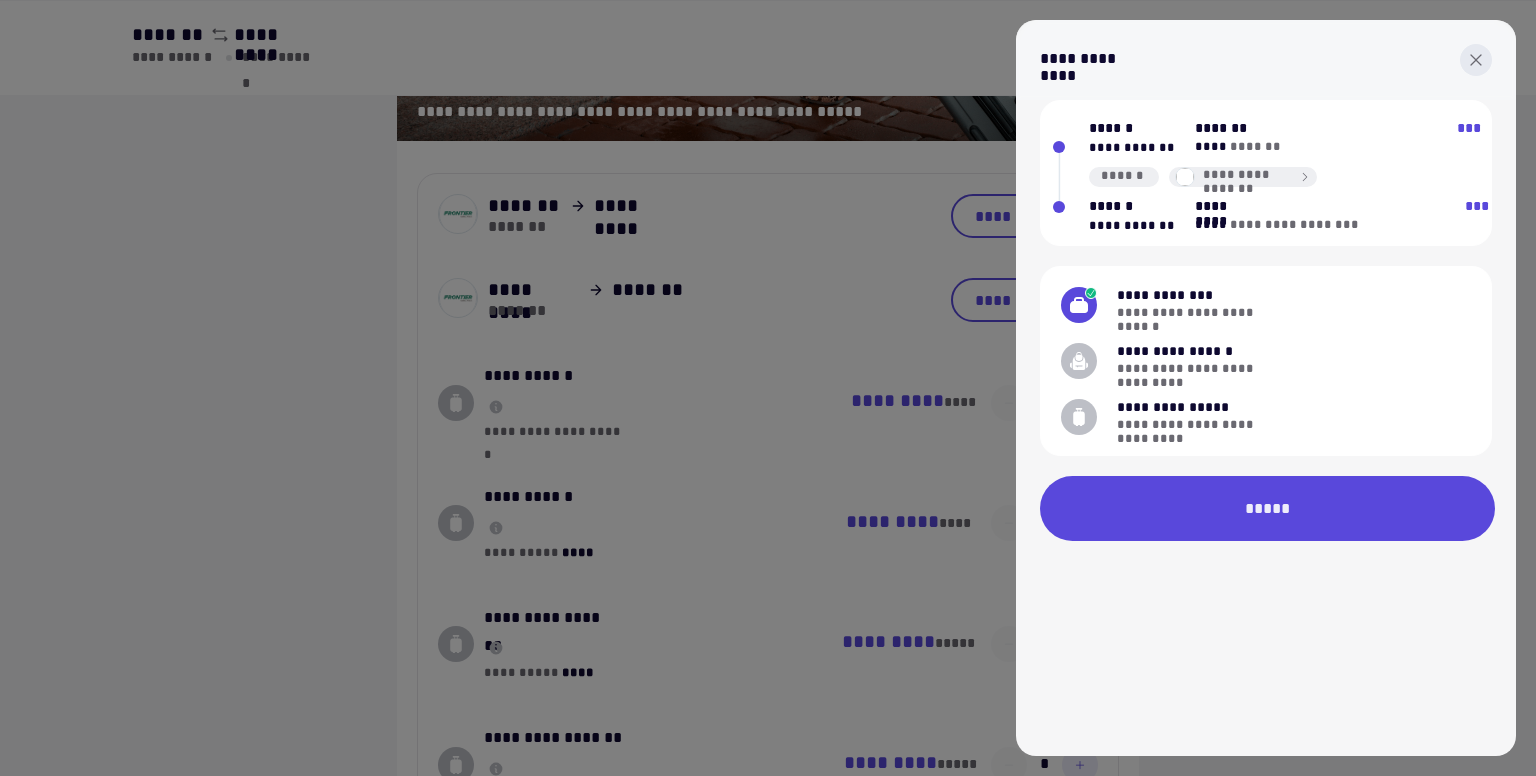 click 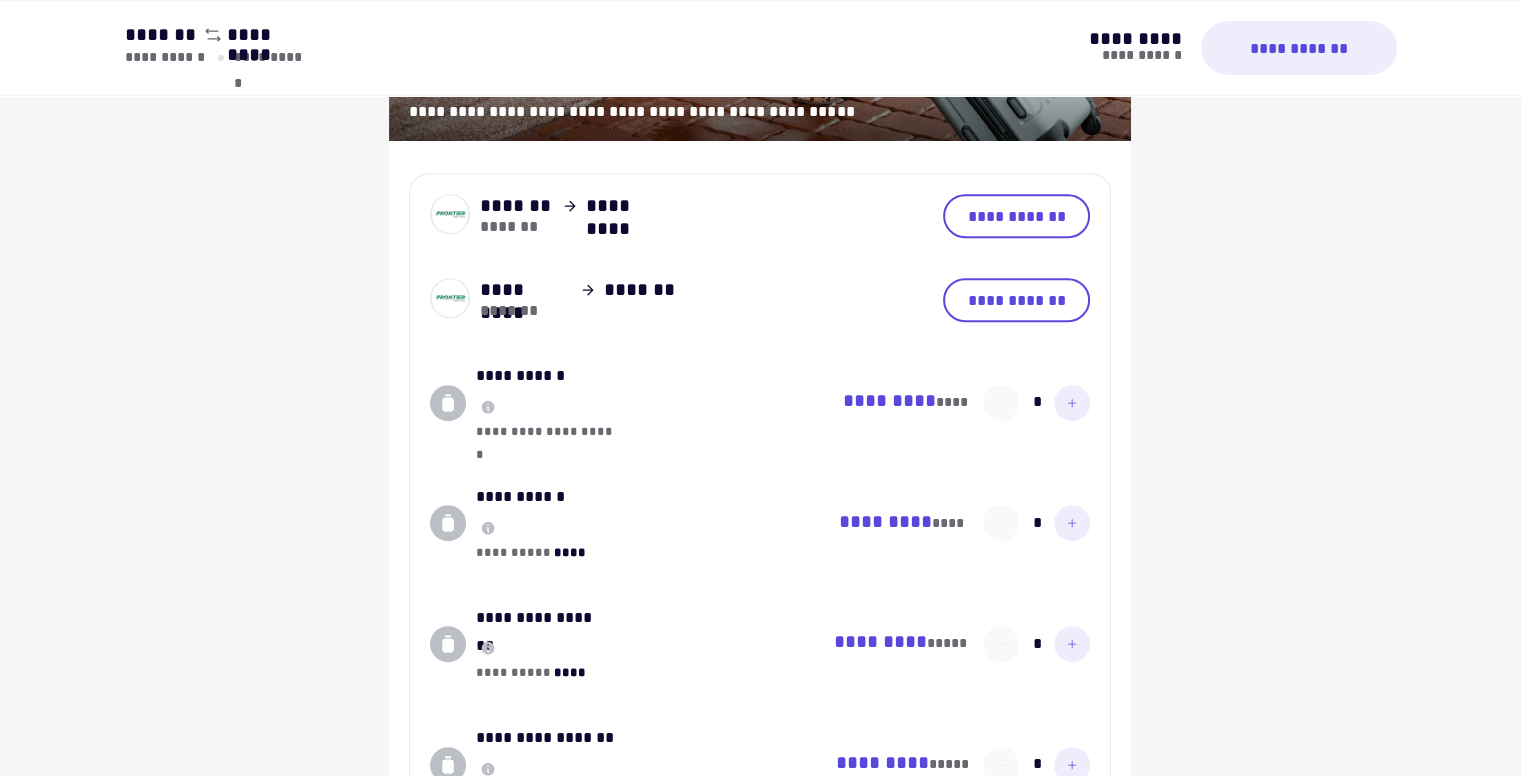 drag, startPoint x: 1044, startPoint y: 401, endPoint x: 1093, endPoint y: 408, distance: 49.497475 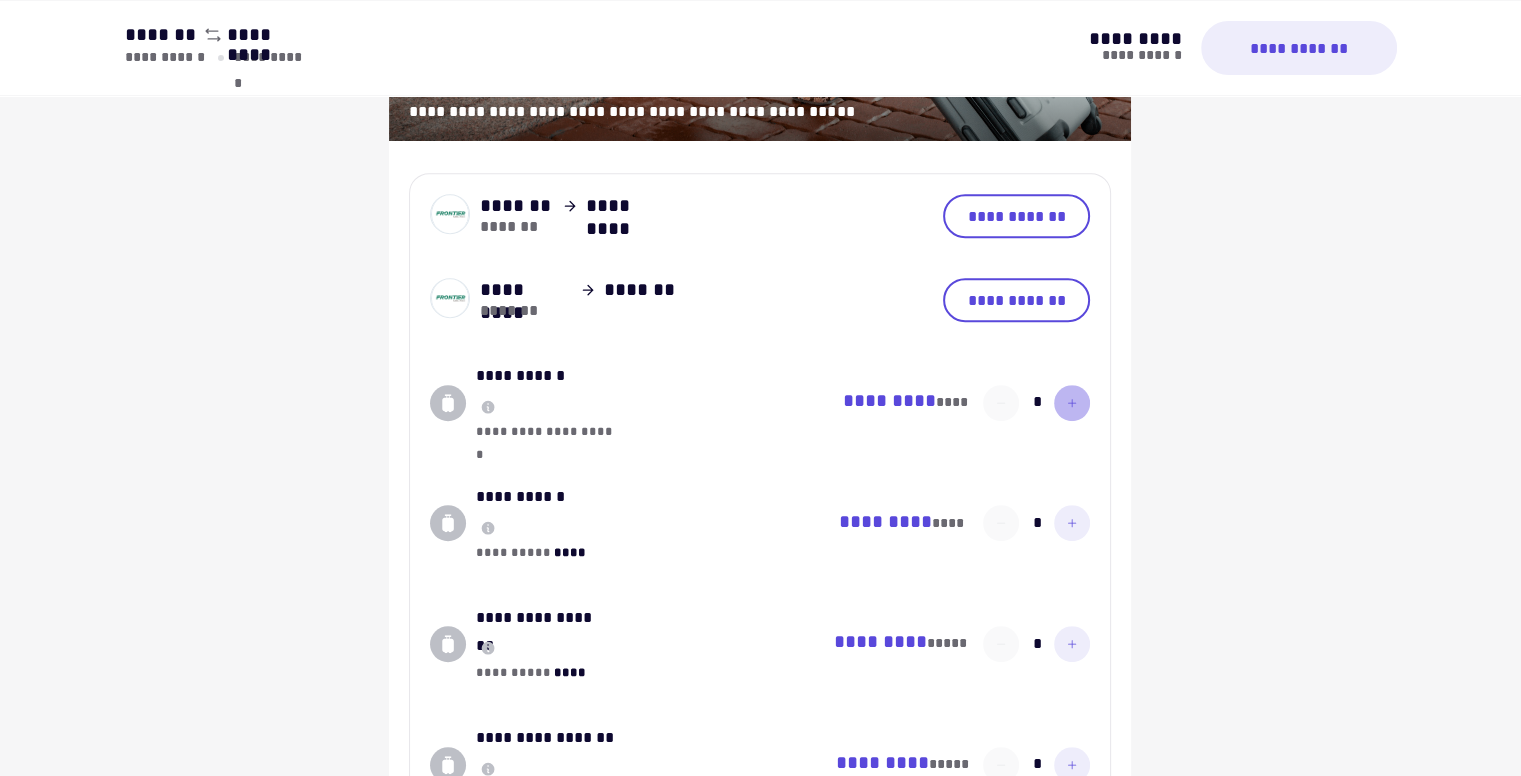 click at bounding box center (1072, 403) 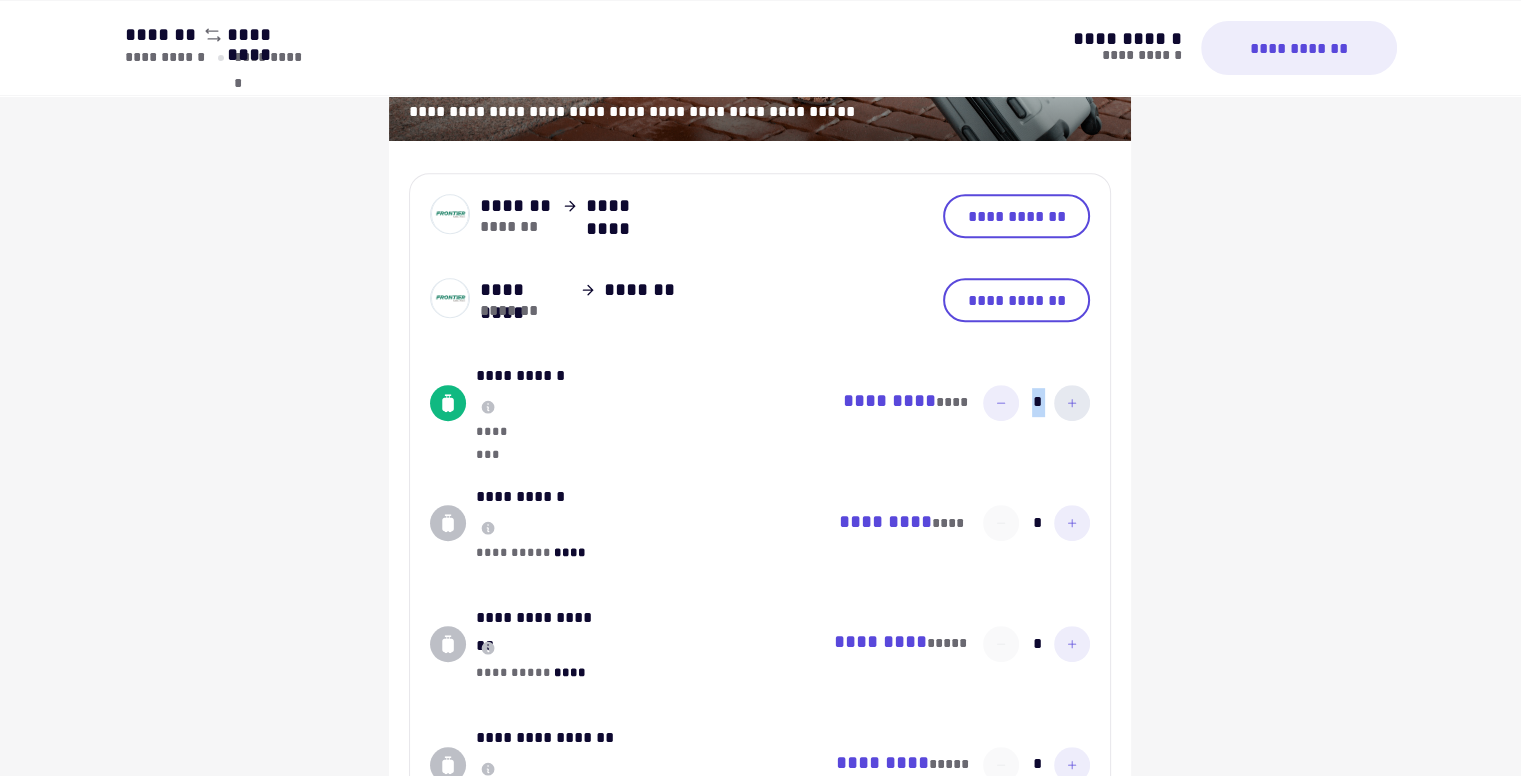 click at bounding box center (1072, 403) 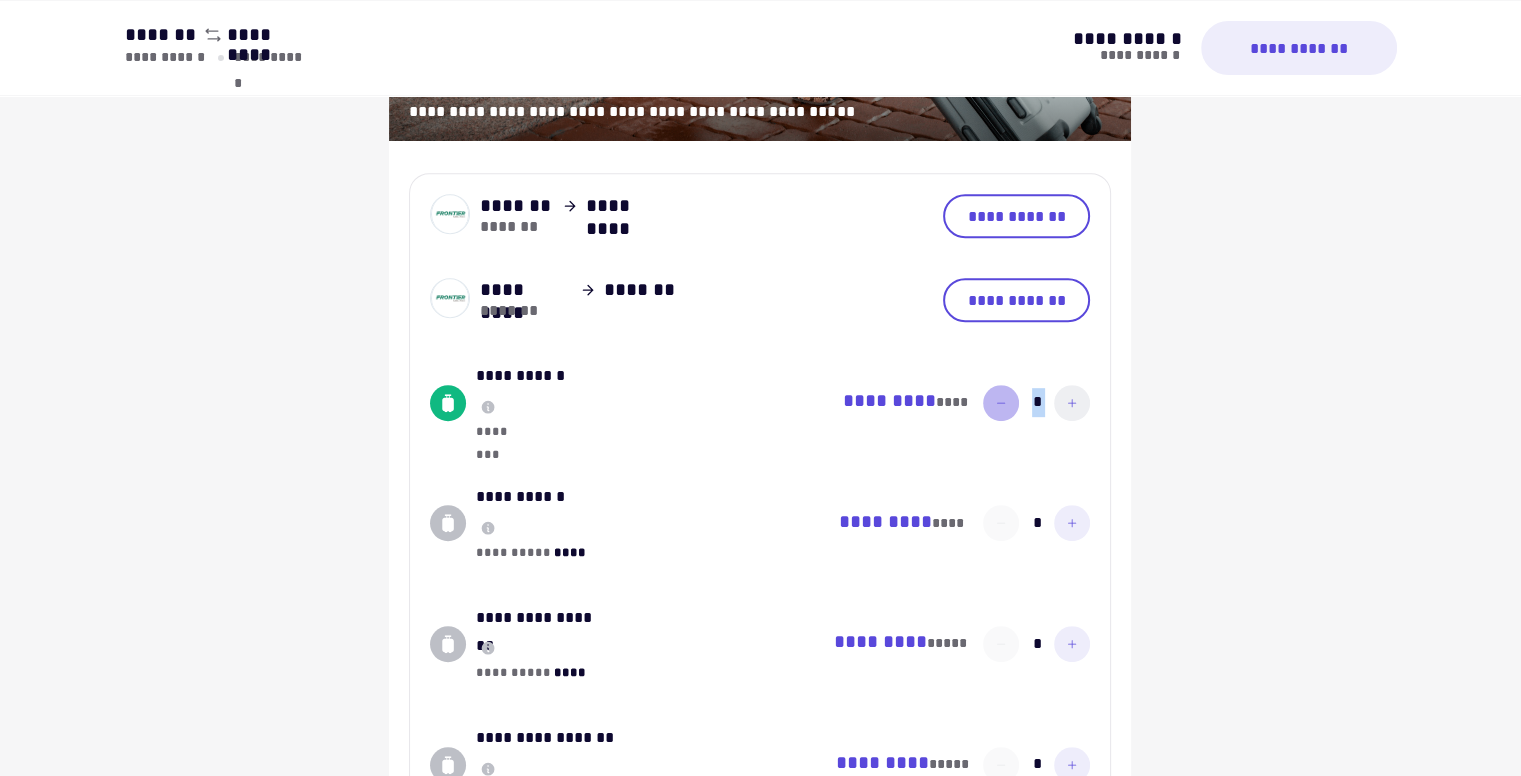 click 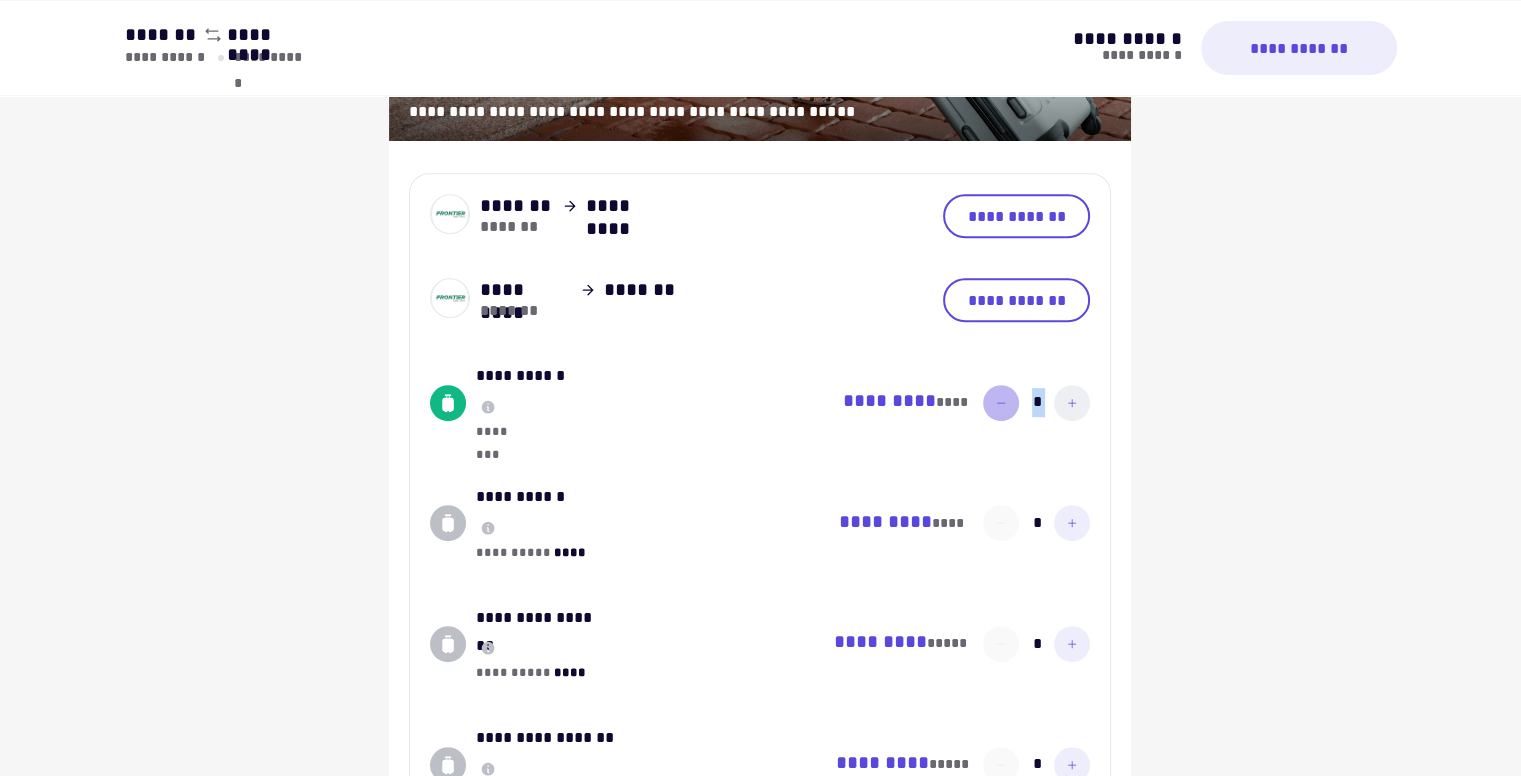 click 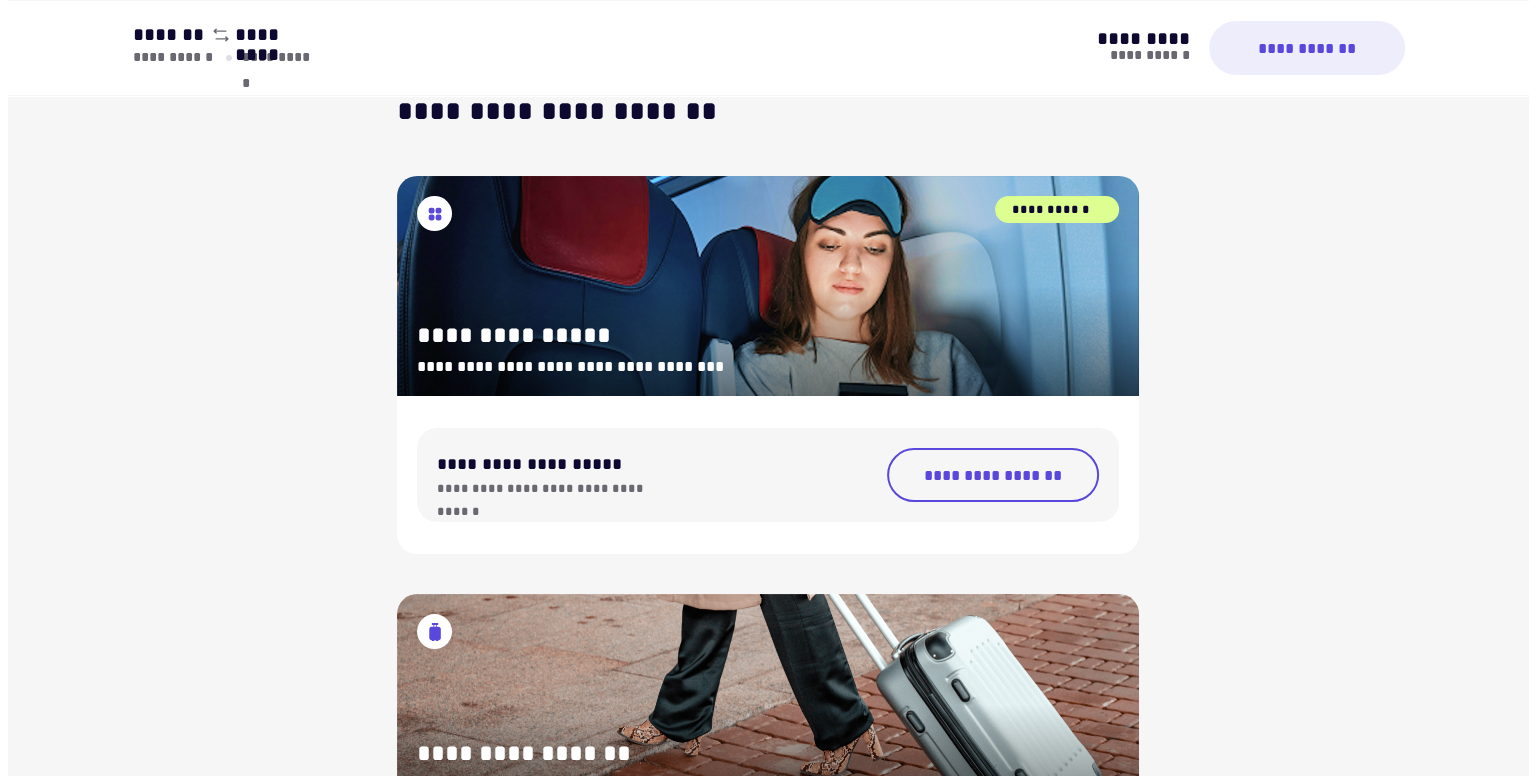 scroll, scrollTop: 116, scrollLeft: 0, axis: vertical 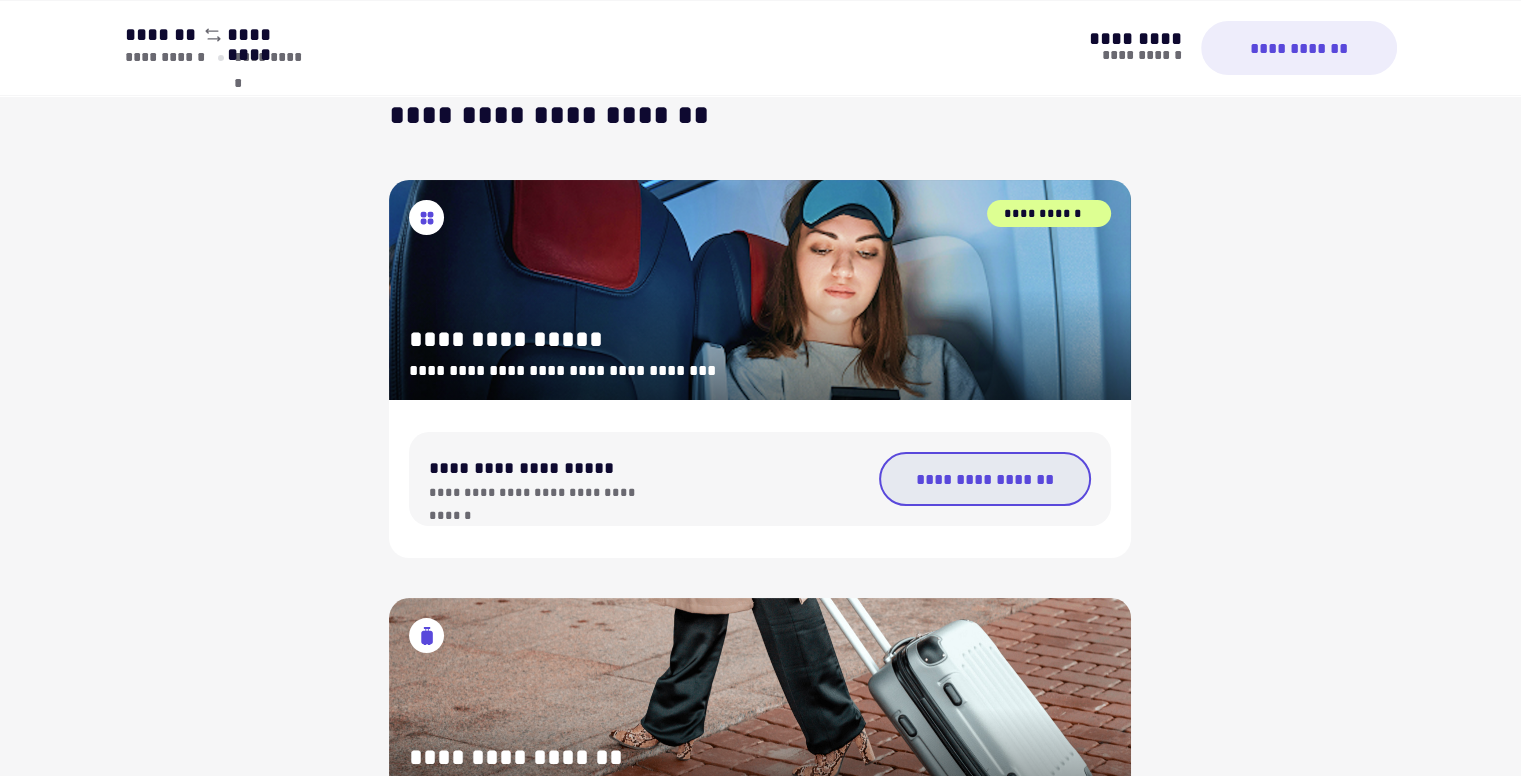 click on "**********" at bounding box center (985, 479) 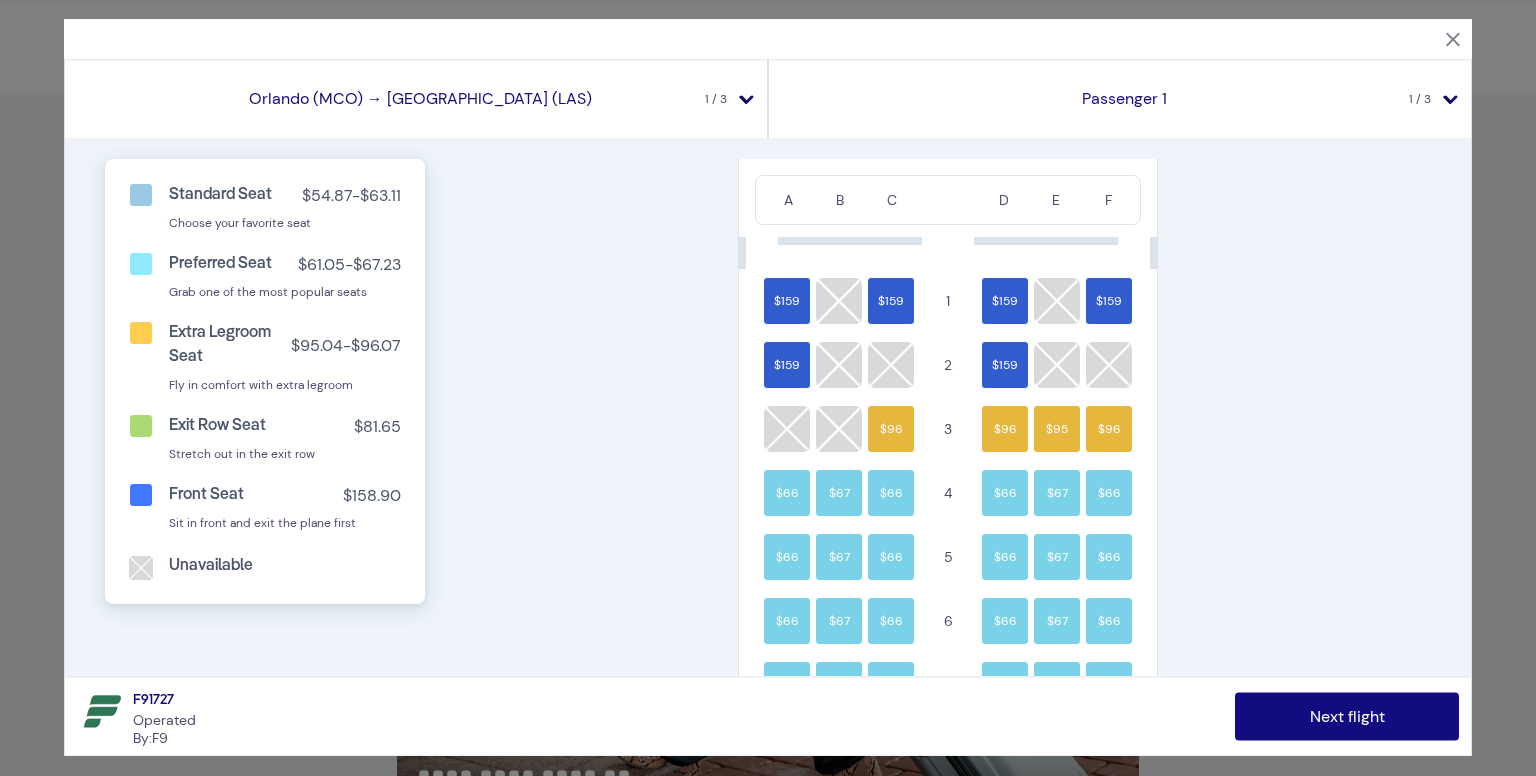click on "Standard Seat $54.87  -  $63.11 Choose your favorite seat Preferred Seat $61.05  -  $67.23 Grab one of the most popular seats Extra Legroom Seat $95.04  -  $96.07 Fly in comfort with extra legroom Exit Row Seat $81.65 Stretch out in the exit row Front Seat $158.90 Sit in front and exit the plane first Unavailable A B C D E F $159 $159 1 $159 $159 $159 2 $159 $96 3 $96 $95 $96 $66 $67 $66 4 $66 $67 $66 $66 $67 $66 5 $66 $67 $66 $66 $67 $66 6 $66 $67 $66 $63 $64 $63 7 $63 $64 $63 $63 $64 $63 8 $63 $64 $63 $63 $64 $63 9 $63 $64 $63 $63 $64 $63 10 $63 $64 $63 $61 $63 $63 11 $63 $63 $61 EXIT $82 12 EXIT EXIT $82 13 $82 $82 EXIT $82 $63 $61 14 $61 $63 $62 $62 $63 $61 15 $61 $63 $62 $62 $63 $61 16 $61 $63 $62 $62 $63 $61 17 $61 $63 $62 $62 $63 $61 18 $61 $63 $62 $55 $56 $55 19 $55 $56 $55 $55 $56 $55 20 $55 $56 $55 21 $55 $56 $55 $55 $56 $55 22 $55 $56 $55 $55 $56 $55 23 $55 $56 $55 $55 $56 $55 24 $55 $56 $55 $55 $56 $55 25 $55 $56 $55 $55 $56 $55 26 $55 $56 $55 $55 $56 $55 27 $55 $56 $55 $55 $56 $55 28 $55 29" at bounding box center [768, 407] 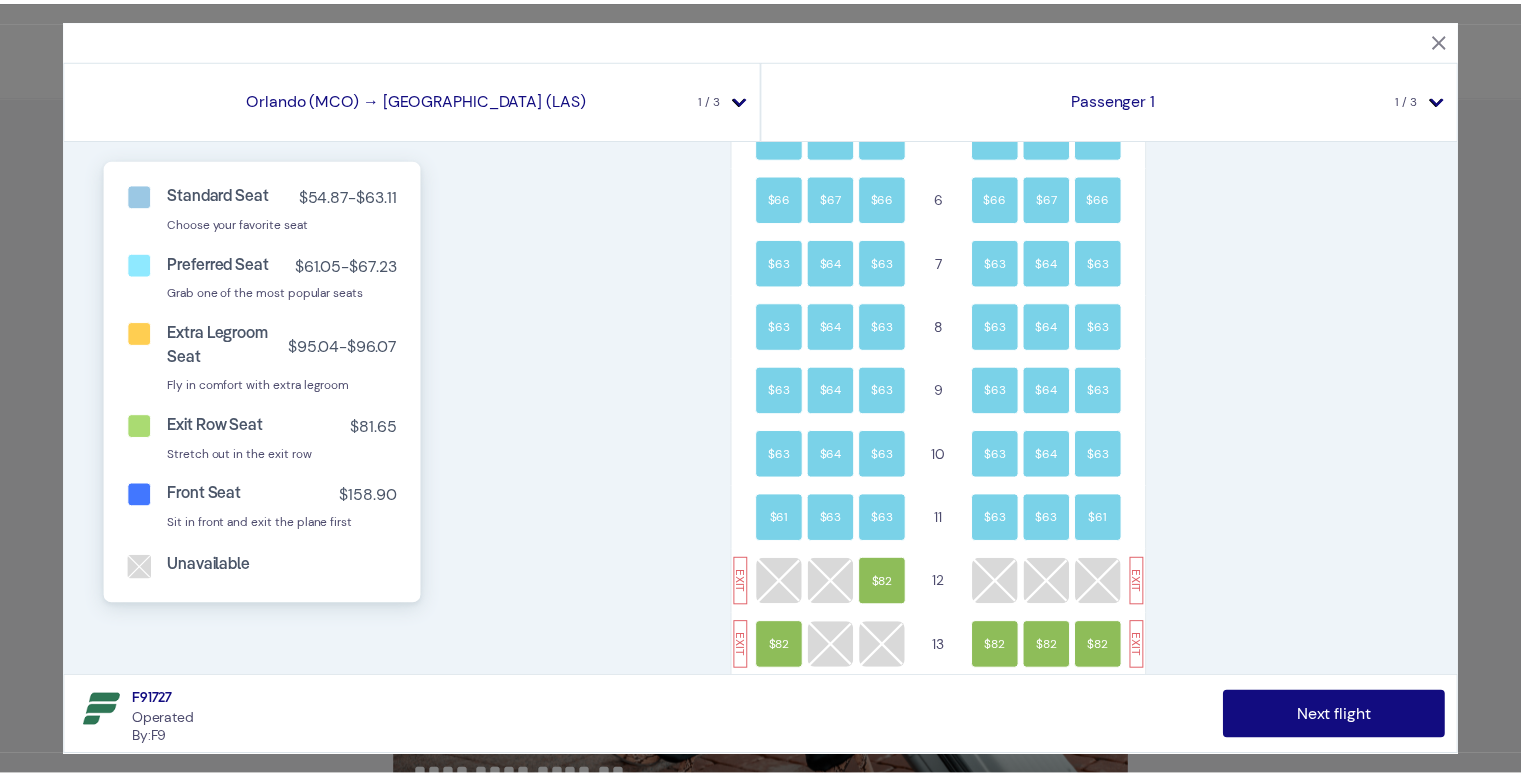 scroll, scrollTop: 0, scrollLeft: 0, axis: both 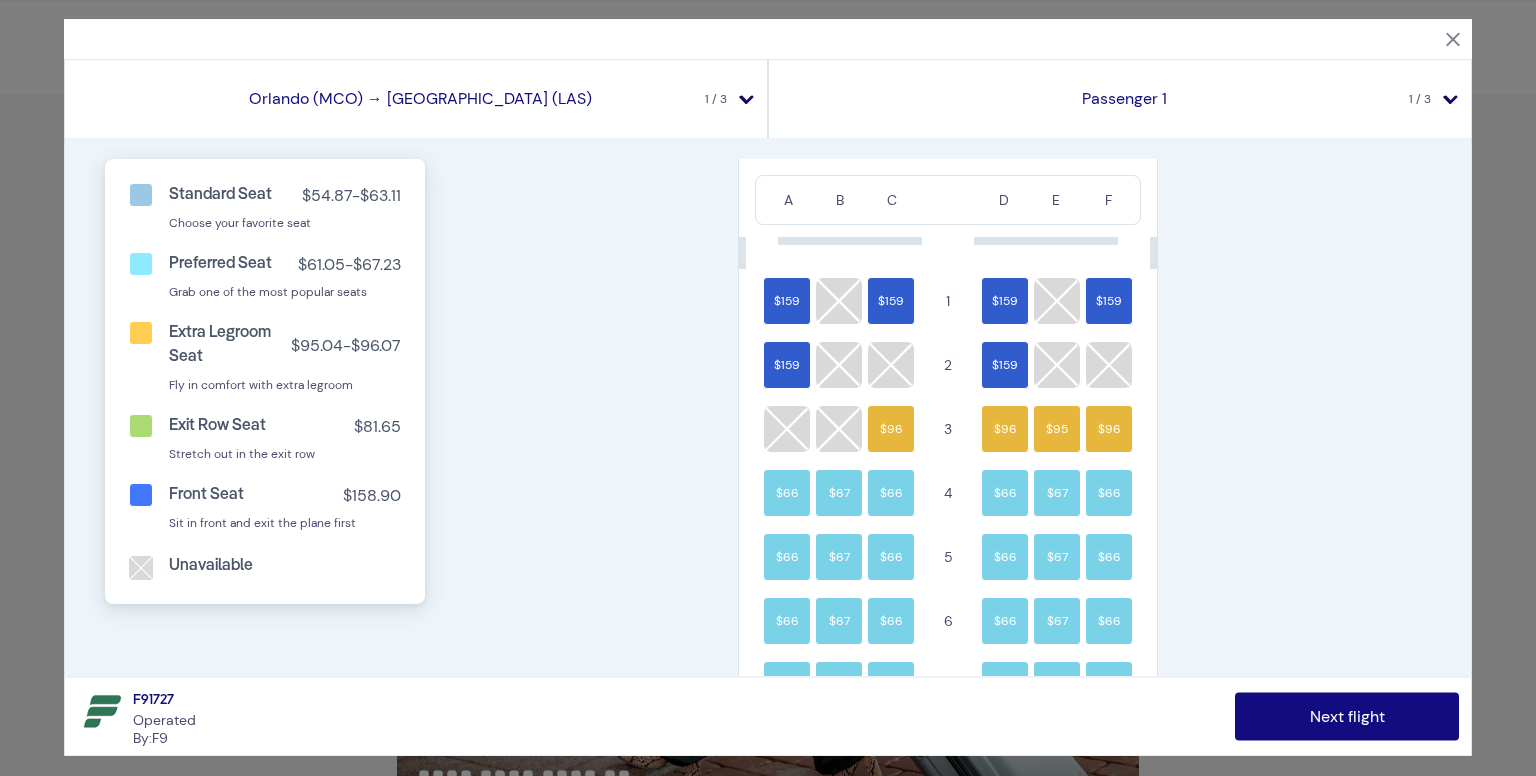 click at bounding box center [1453, 39] 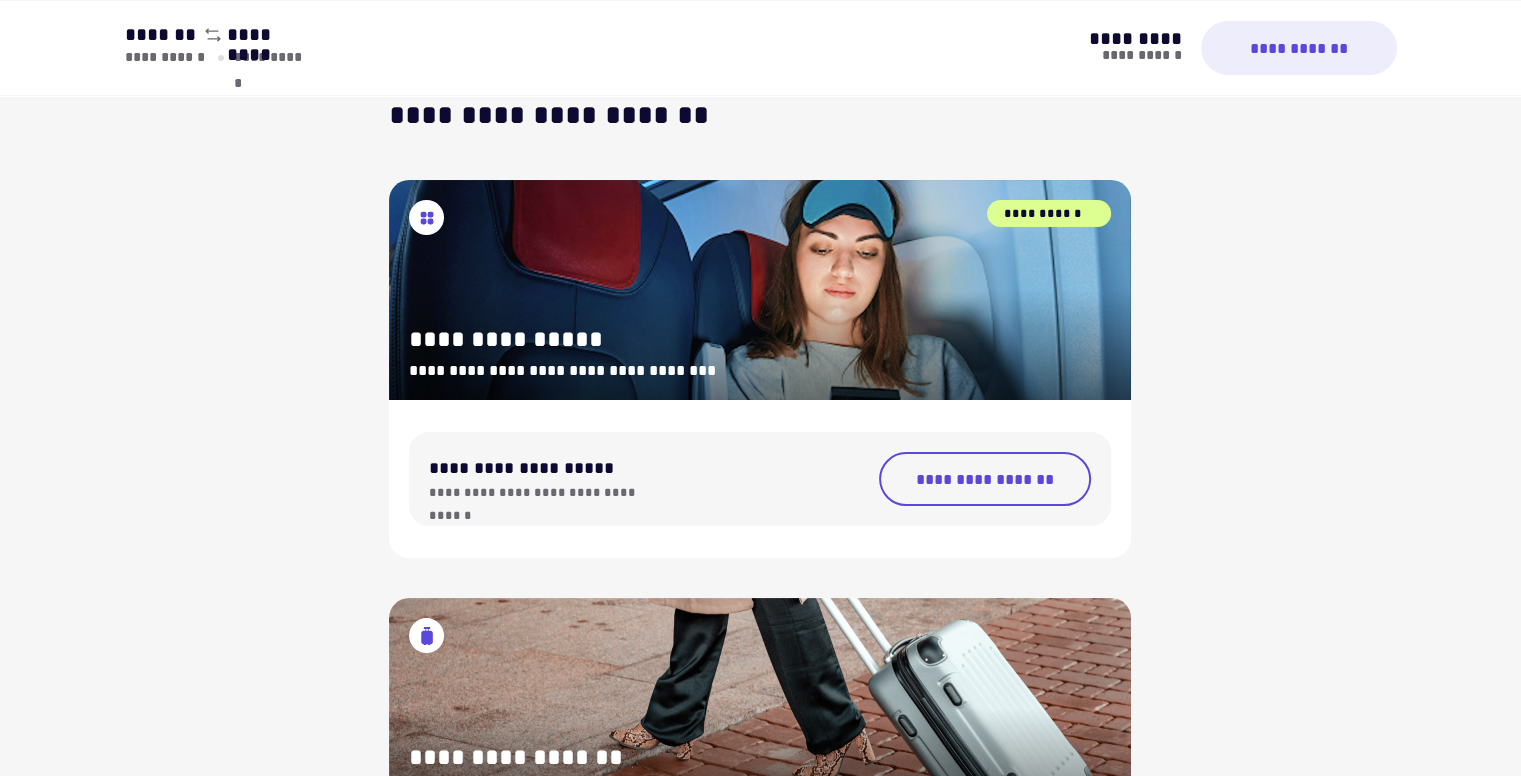 click on "**********" at bounding box center [760, 48] 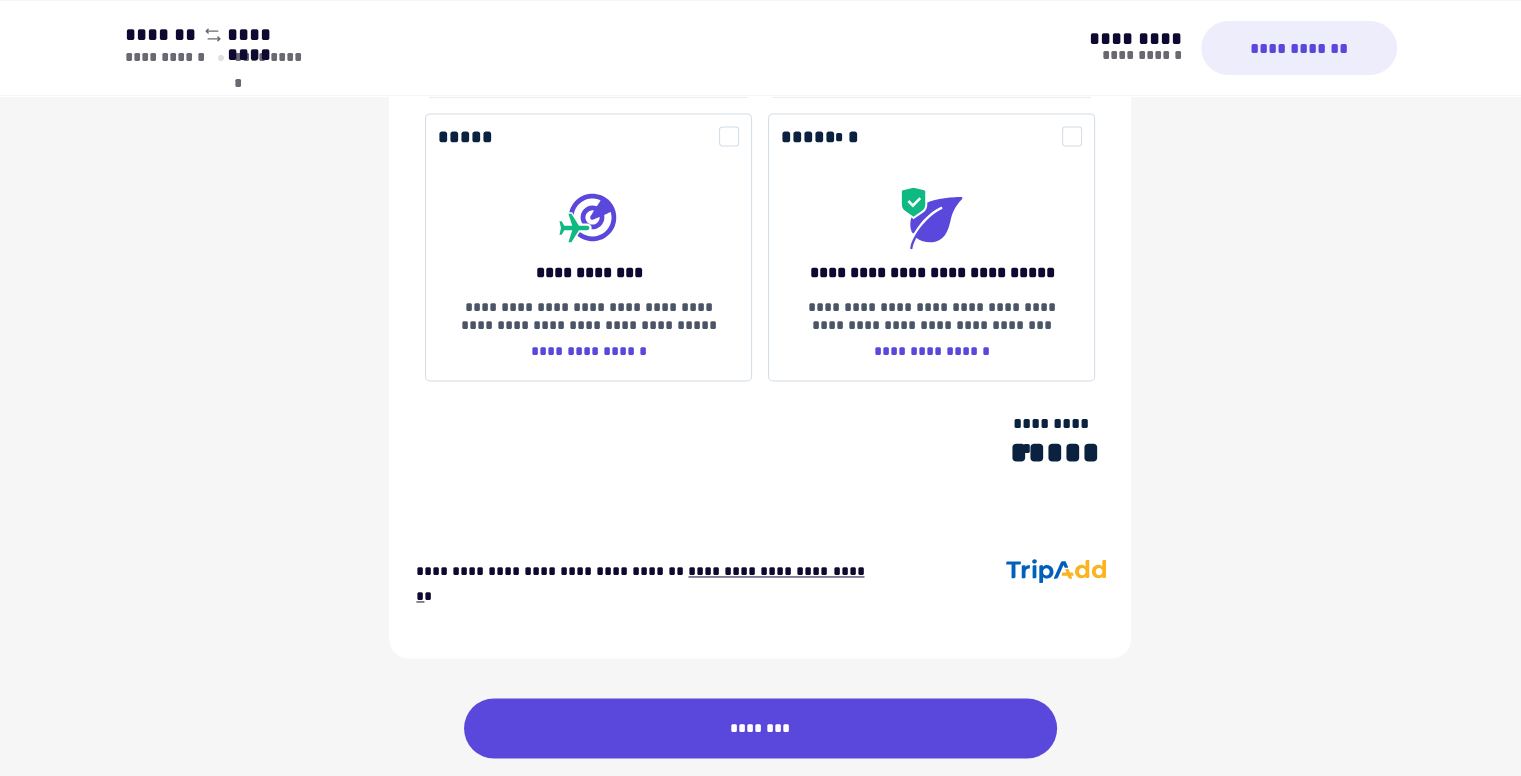 scroll, scrollTop: 3013, scrollLeft: 0, axis: vertical 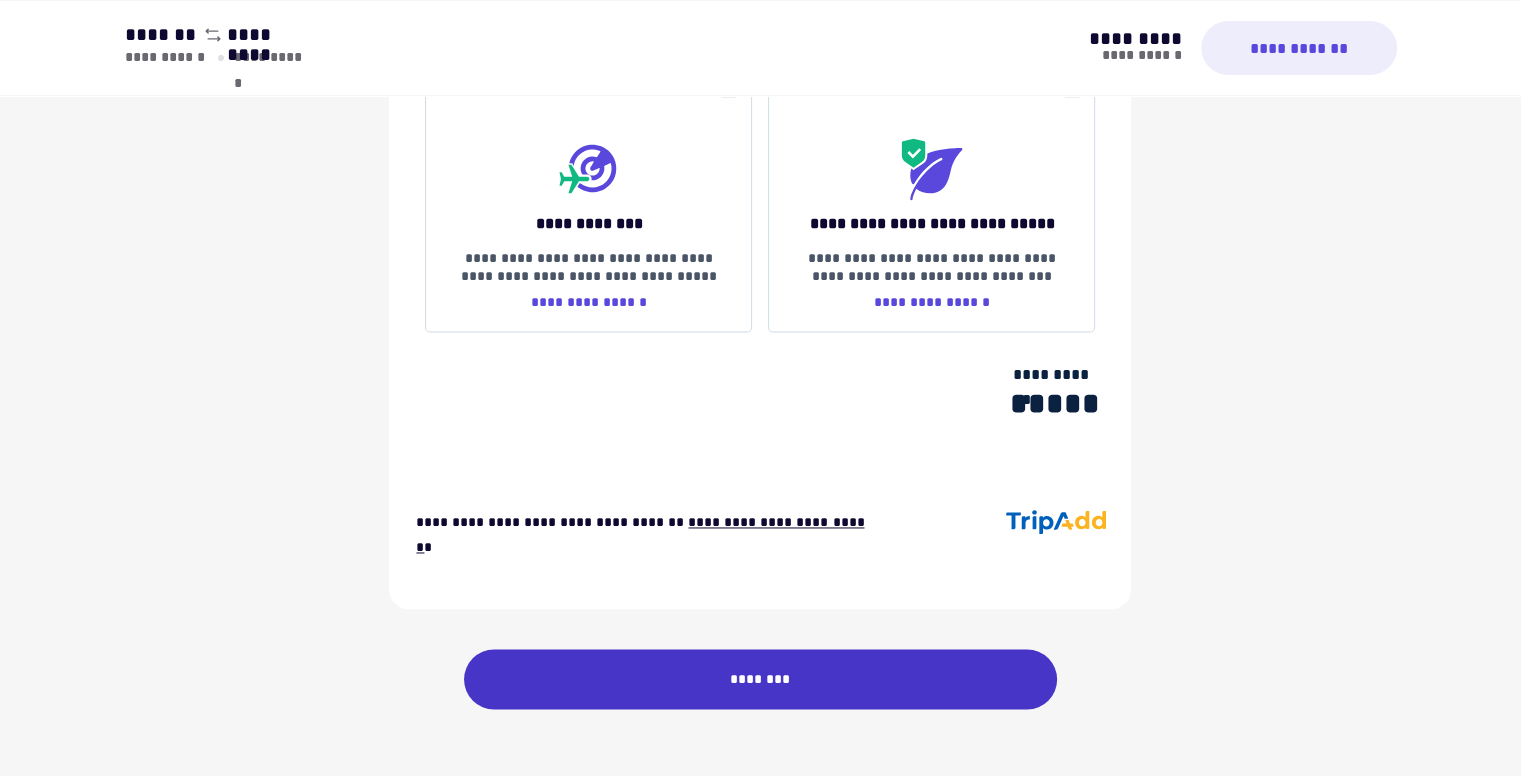 click on "********" at bounding box center [761, 679] 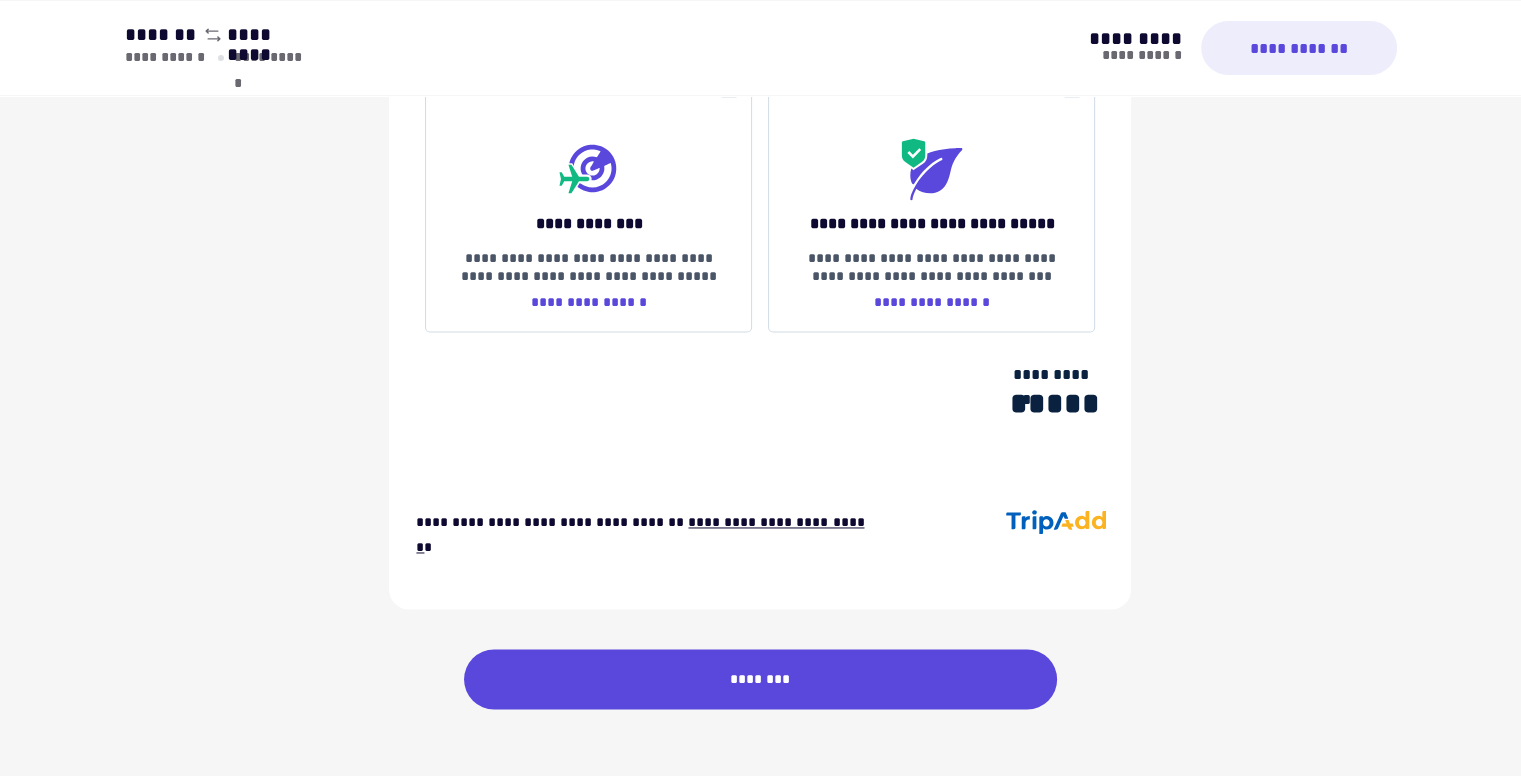 scroll, scrollTop: 0, scrollLeft: 0, axis: both 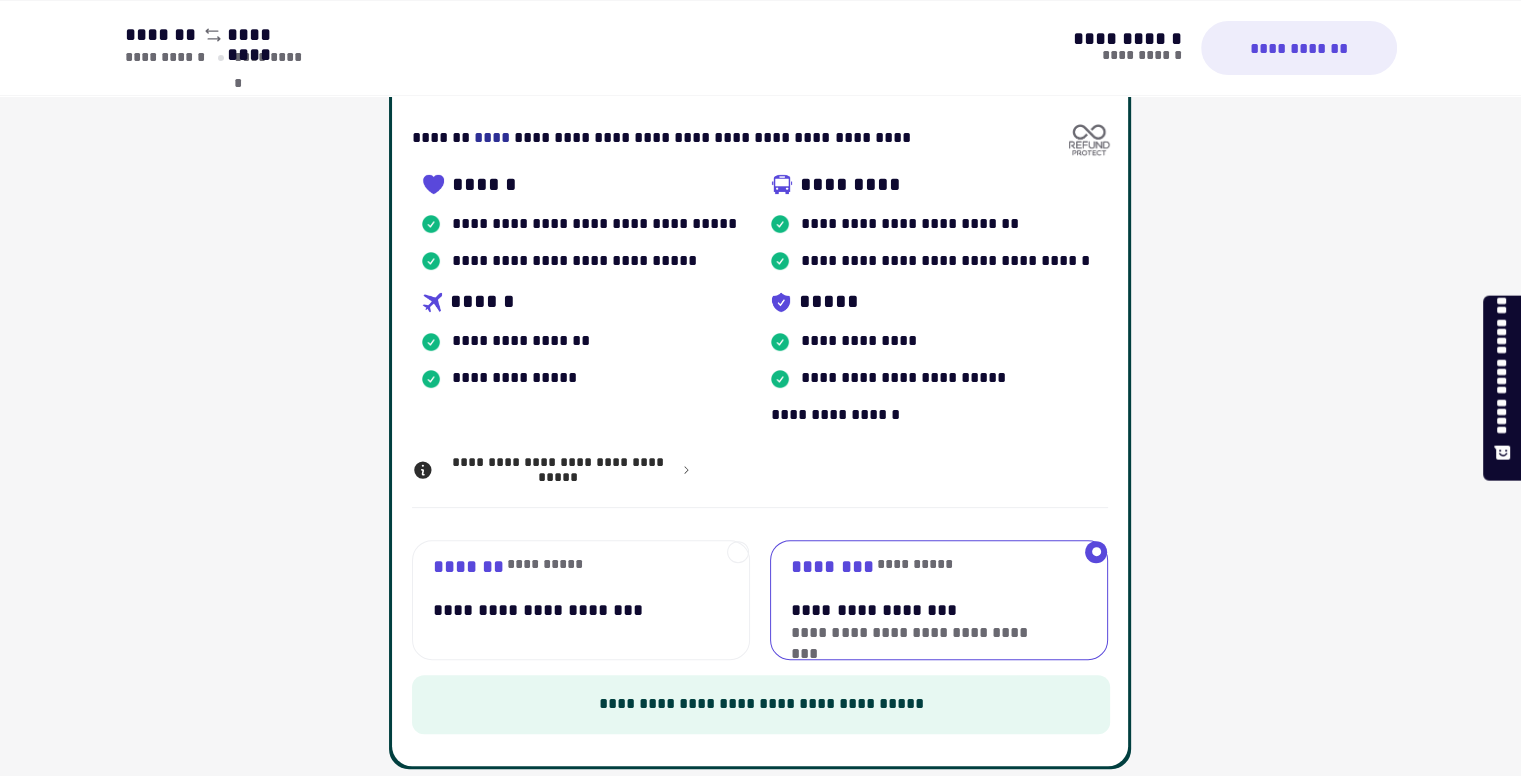 click at bounding box center (738, 600) 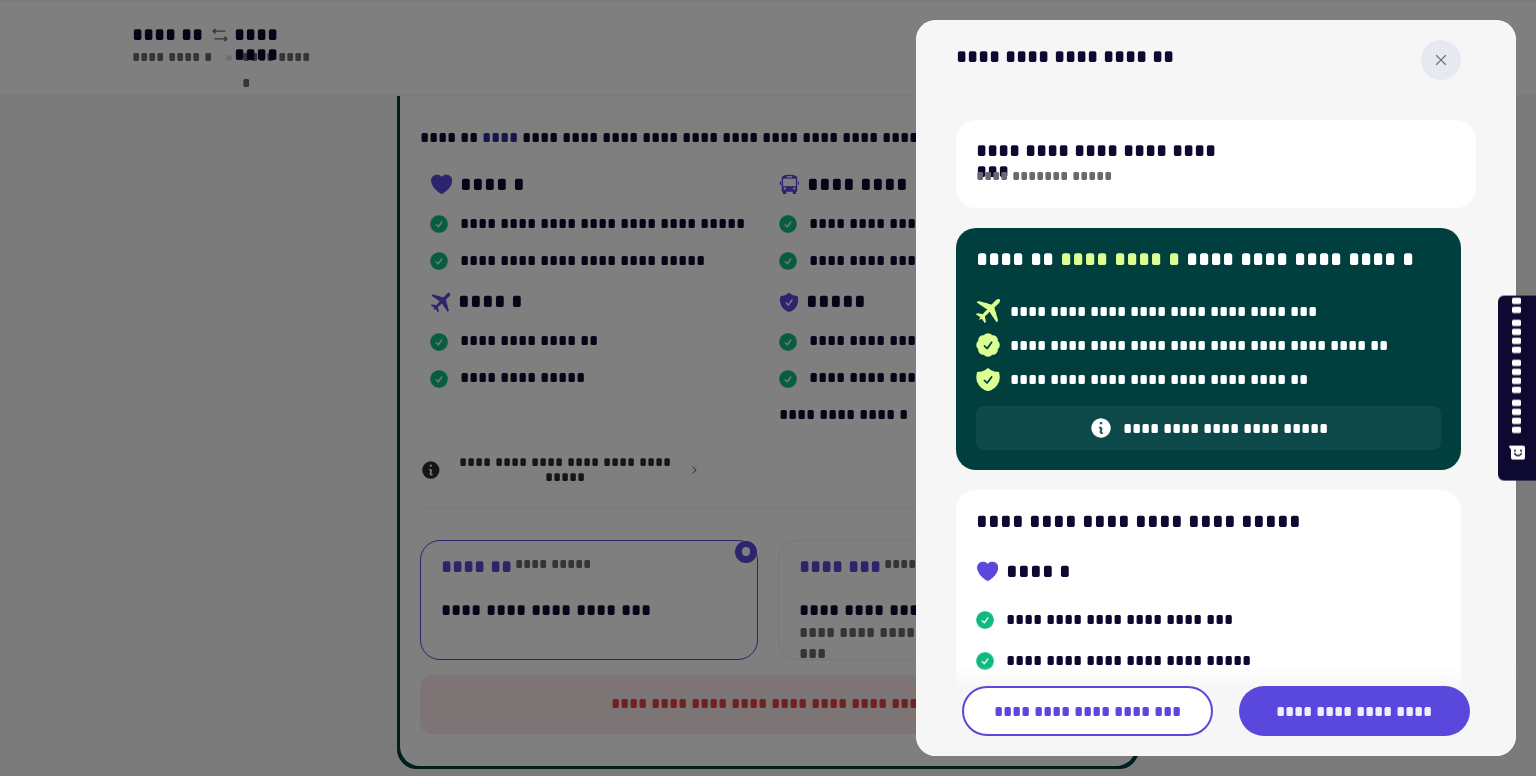 click 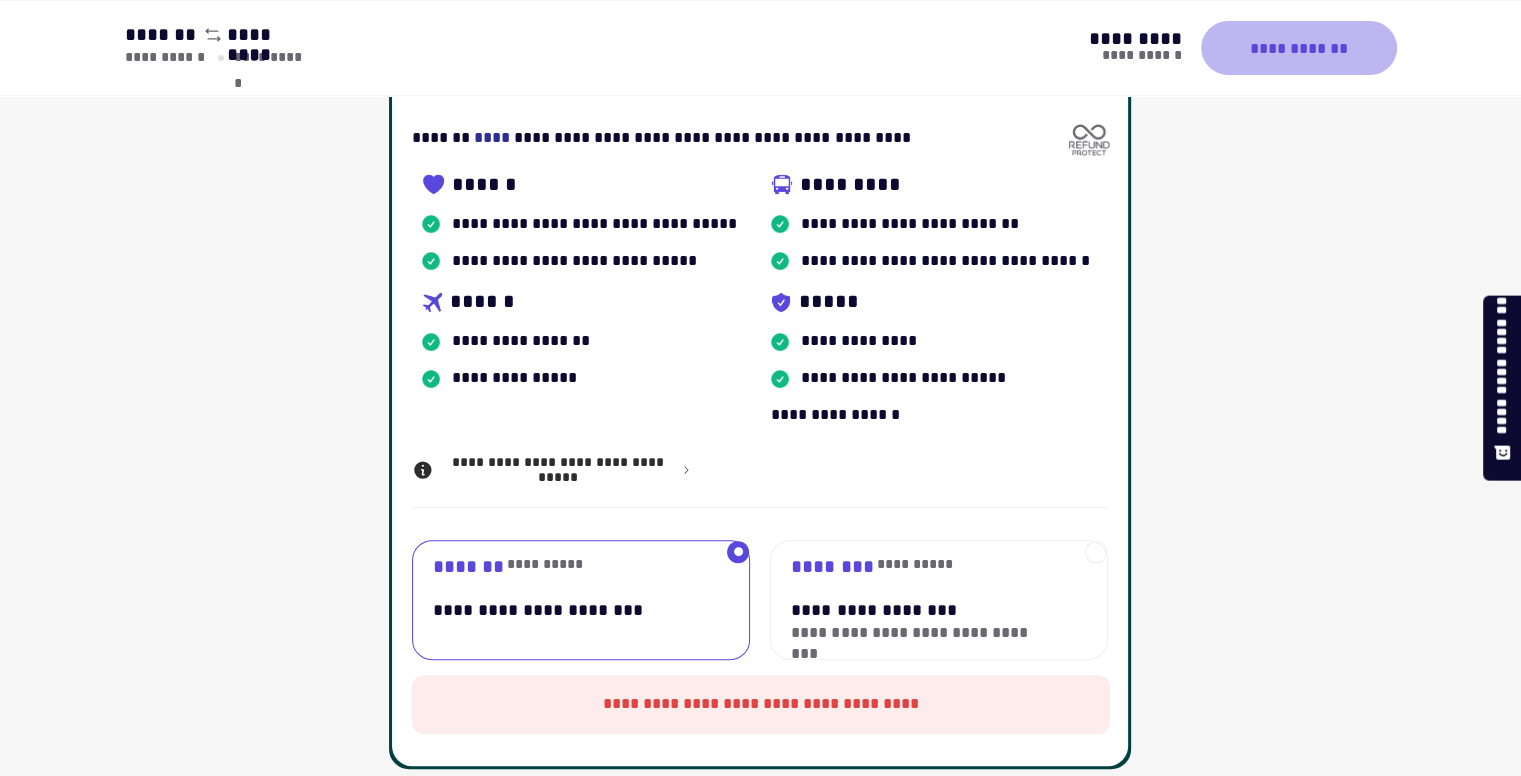click on "**********" at bounding box center (1298, 48) 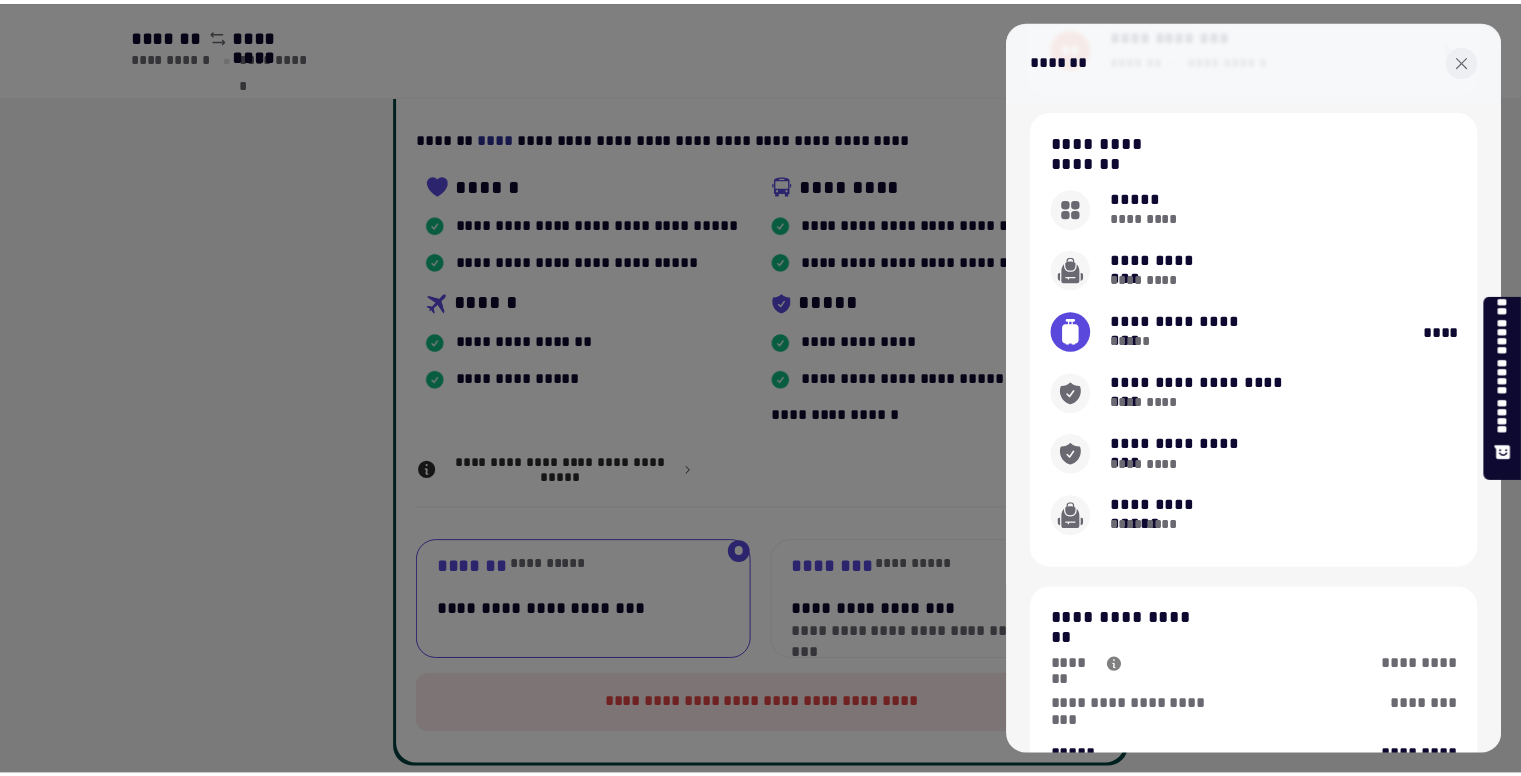 scroll, scrollTop: 724, scrollLeft: 0, axis: vertical 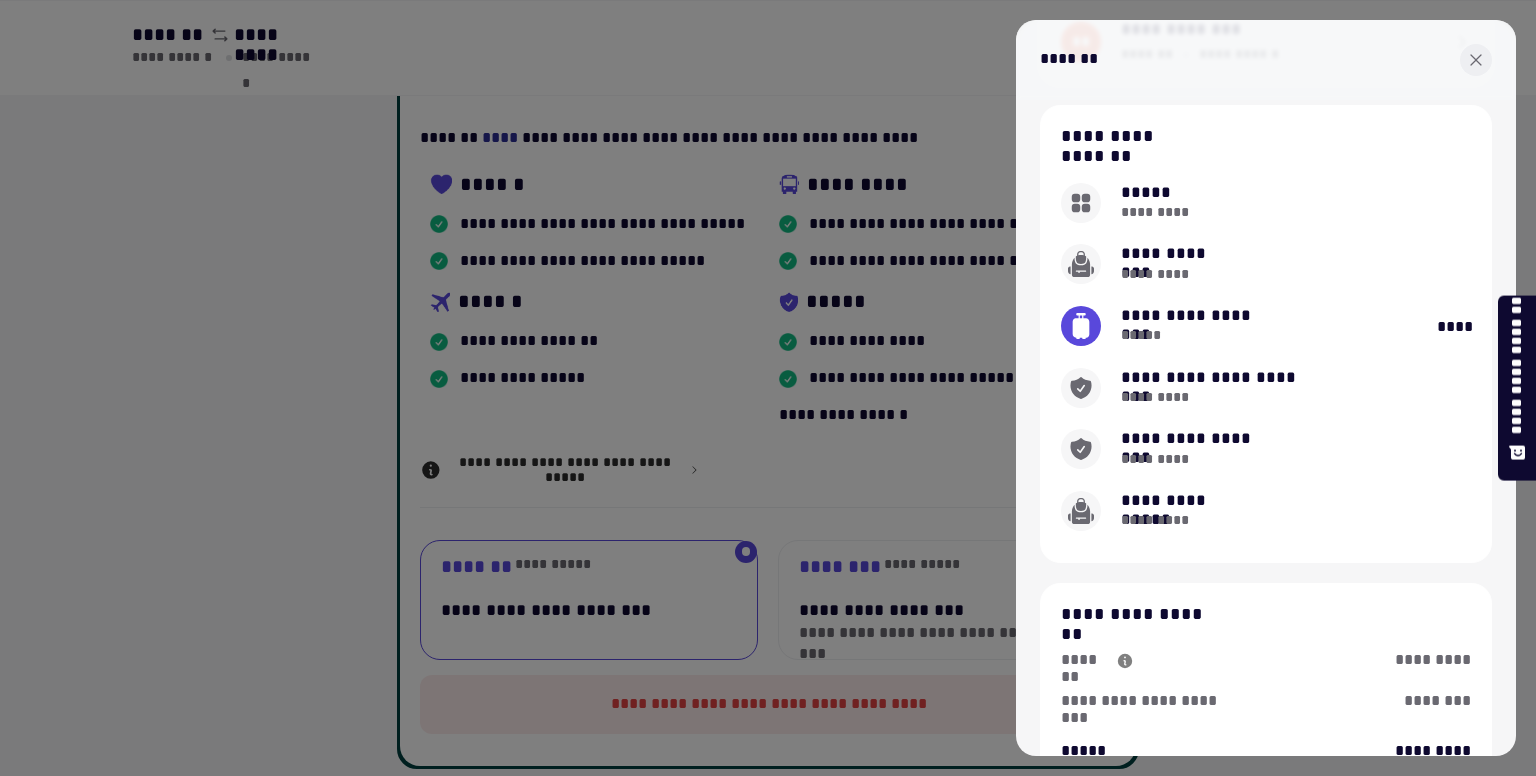 click on "**********" at bounding box center [1266, 327] 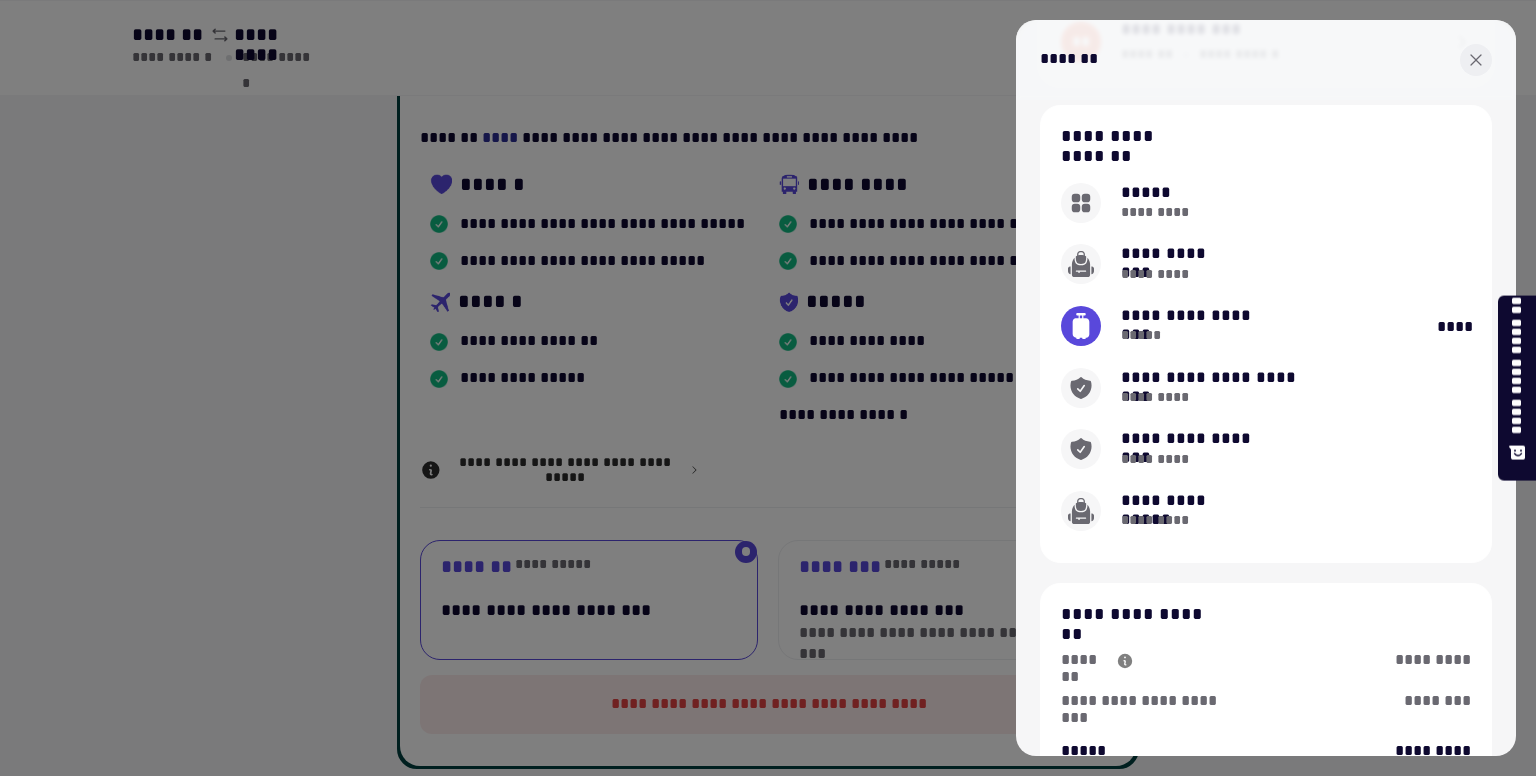 click on "****" at bounding box center (1455, 327) 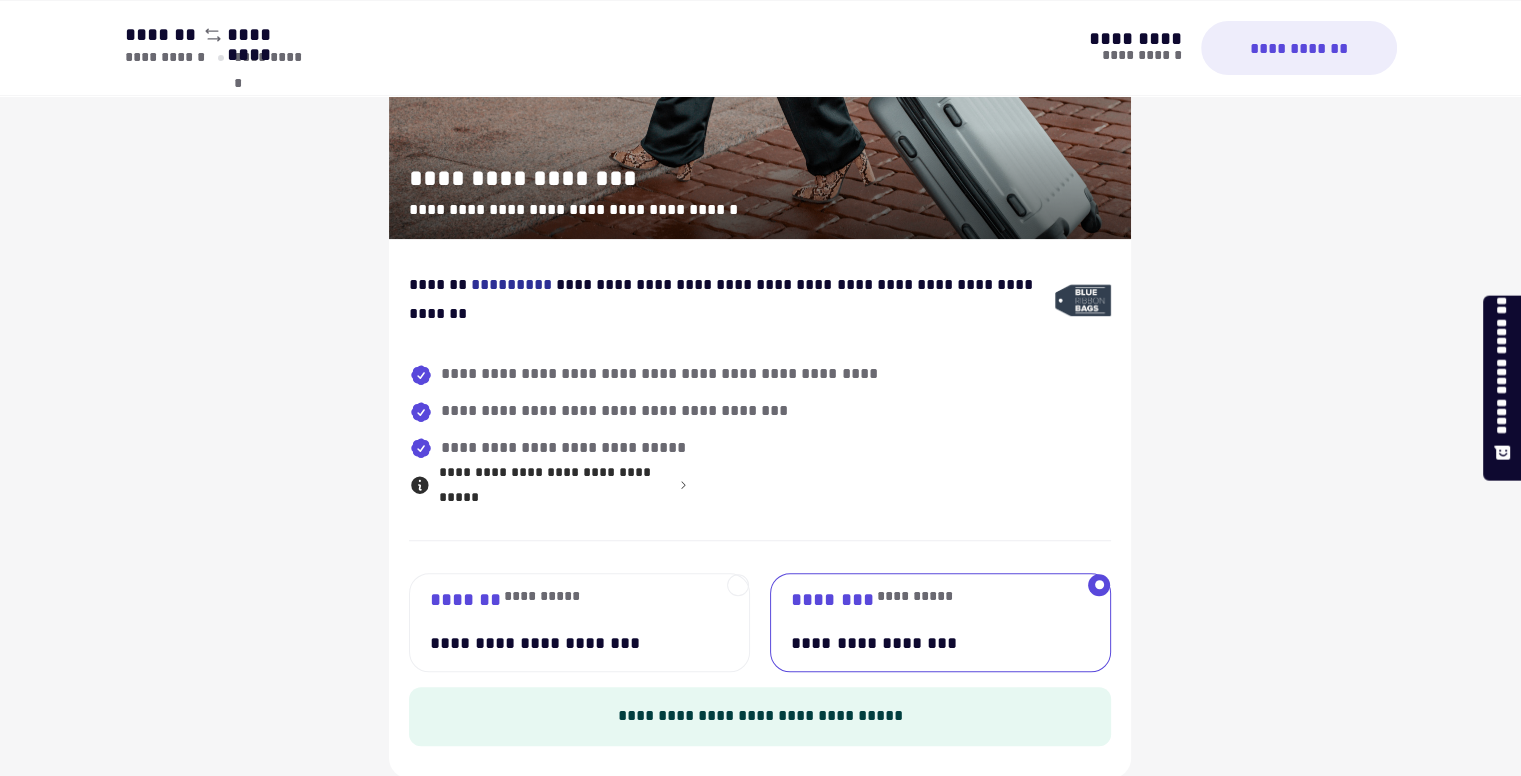 scroll, scrollTop: 1284, scrollLeft: 0, axis: vertical 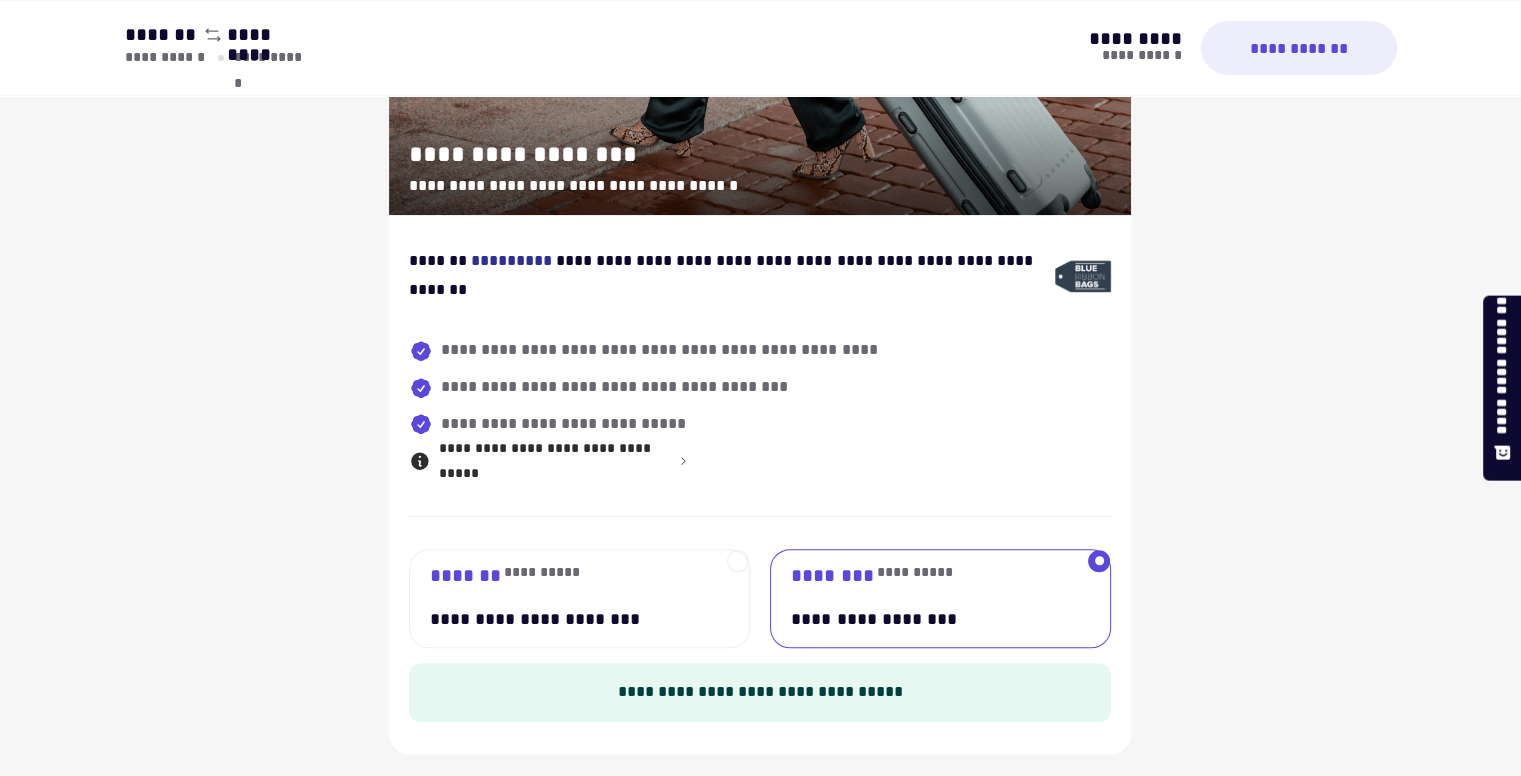 click at bounding box center (738, 561) 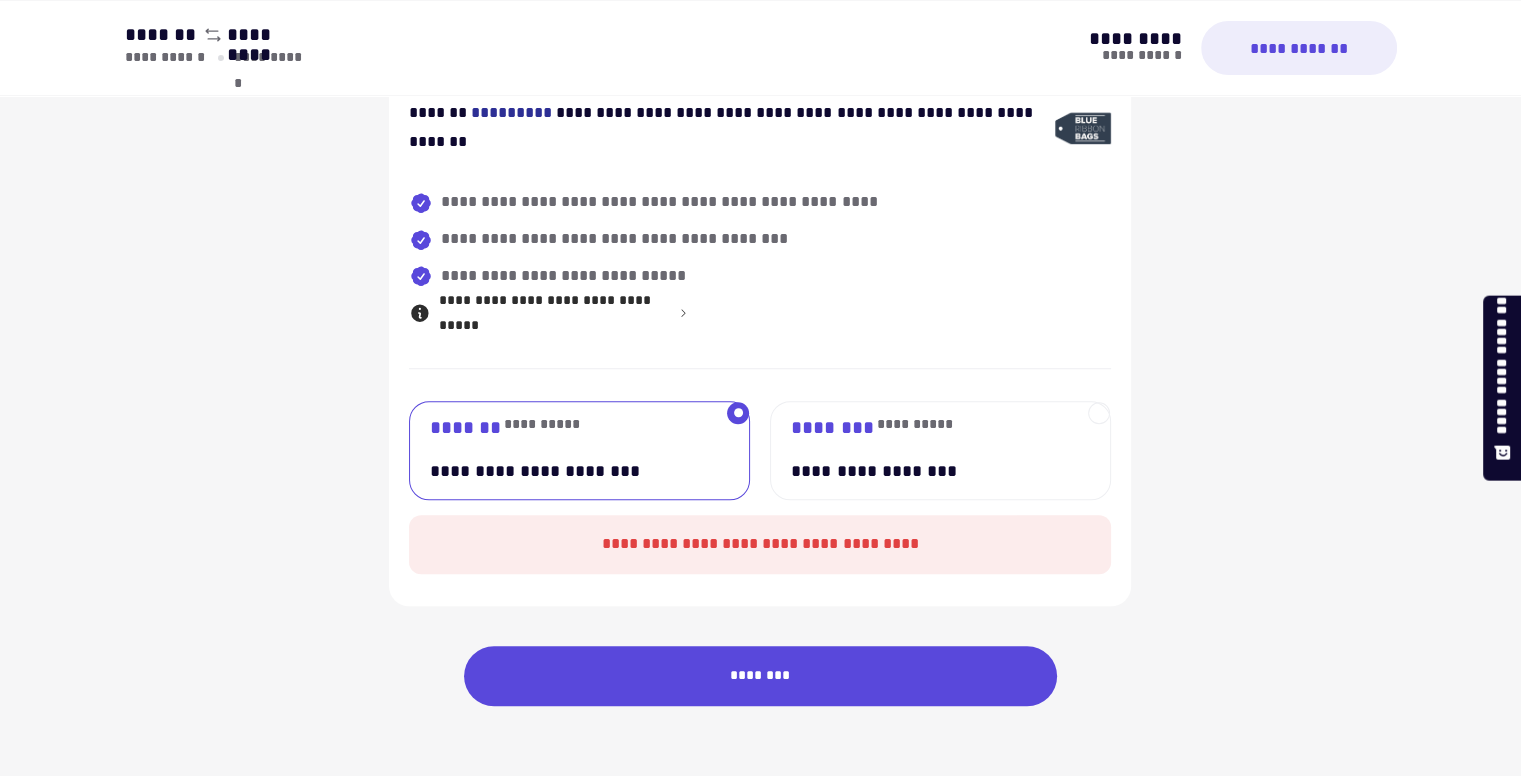scroll, scrollTop: 1444, scrollLeft: 0, axis: vertical 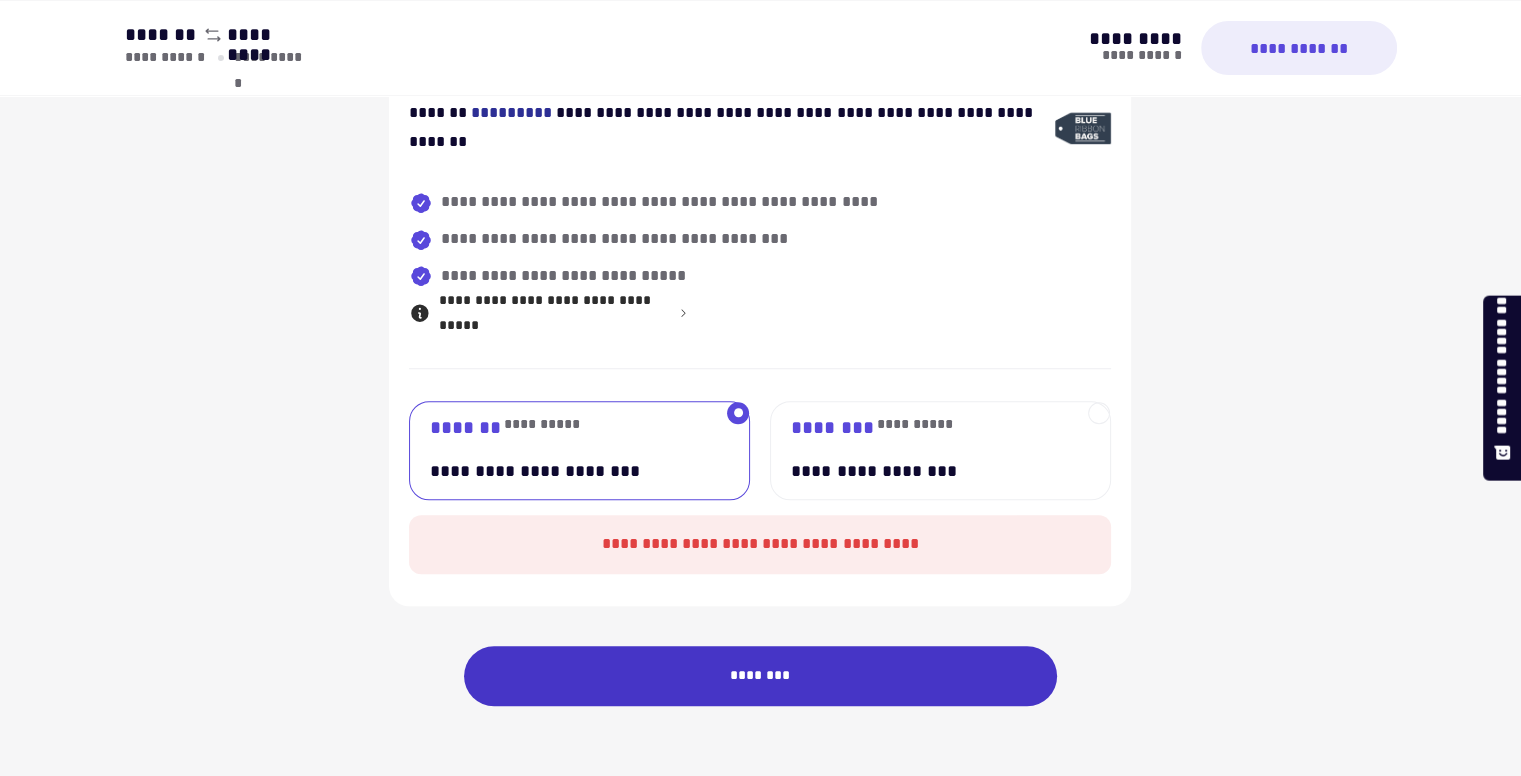 click on "********" at bounding box center [761, 676] 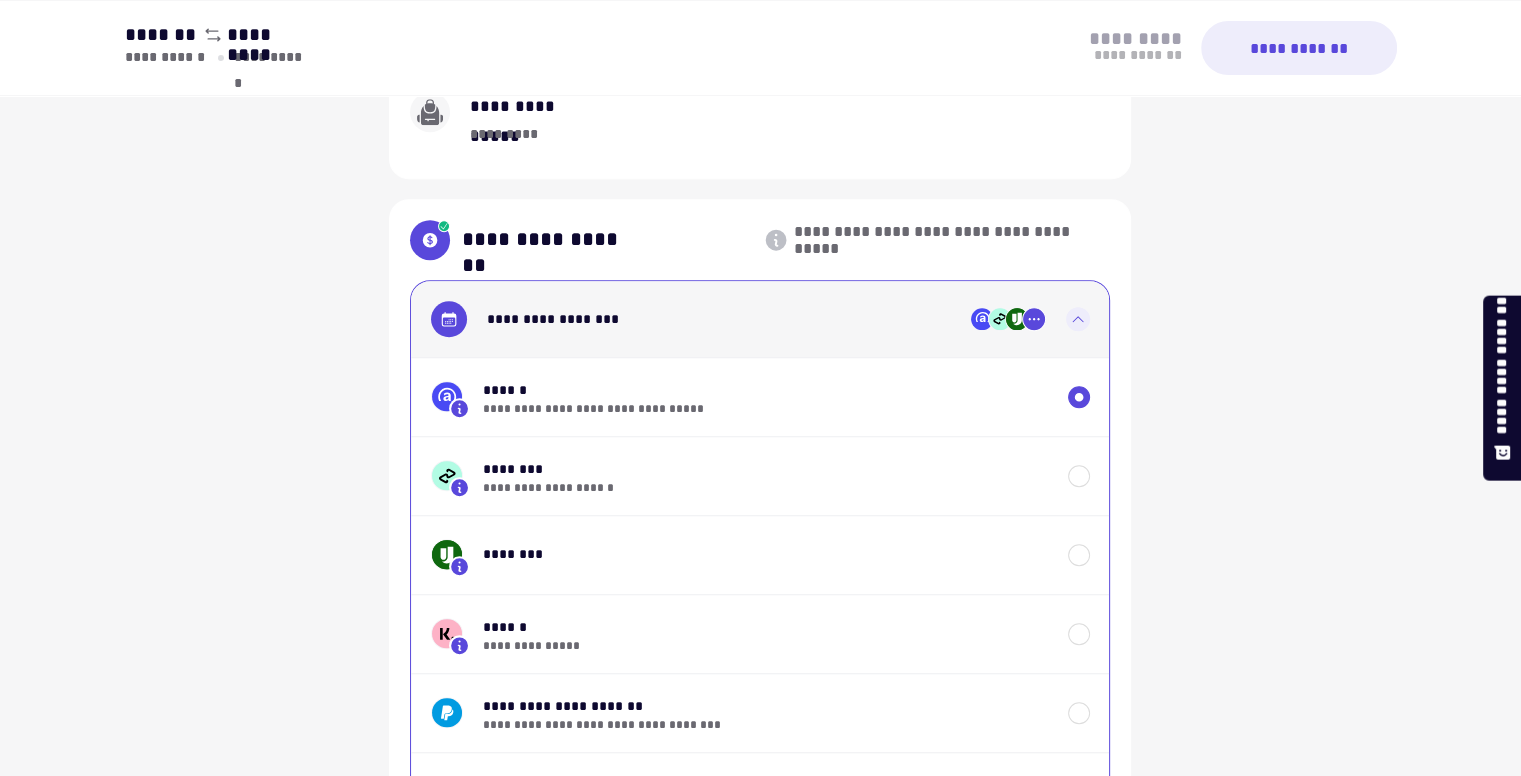scroll, scrollTop: 0, scrollLeft: 0, axis: both 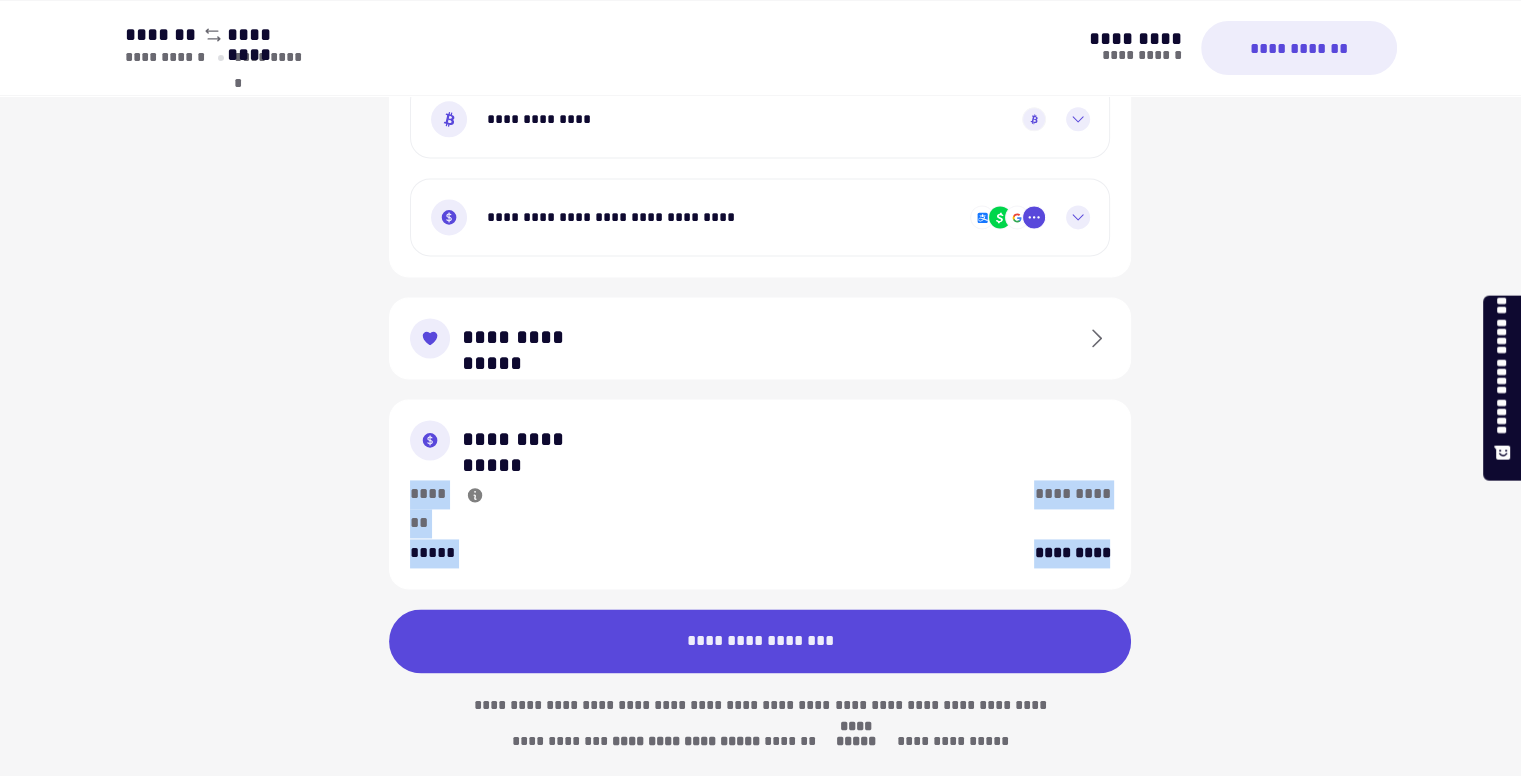 drag, startPoint x: 1406, startPoint y: 541, endPoint x: 1237, endPoint y: 406, distance: 216.30072 